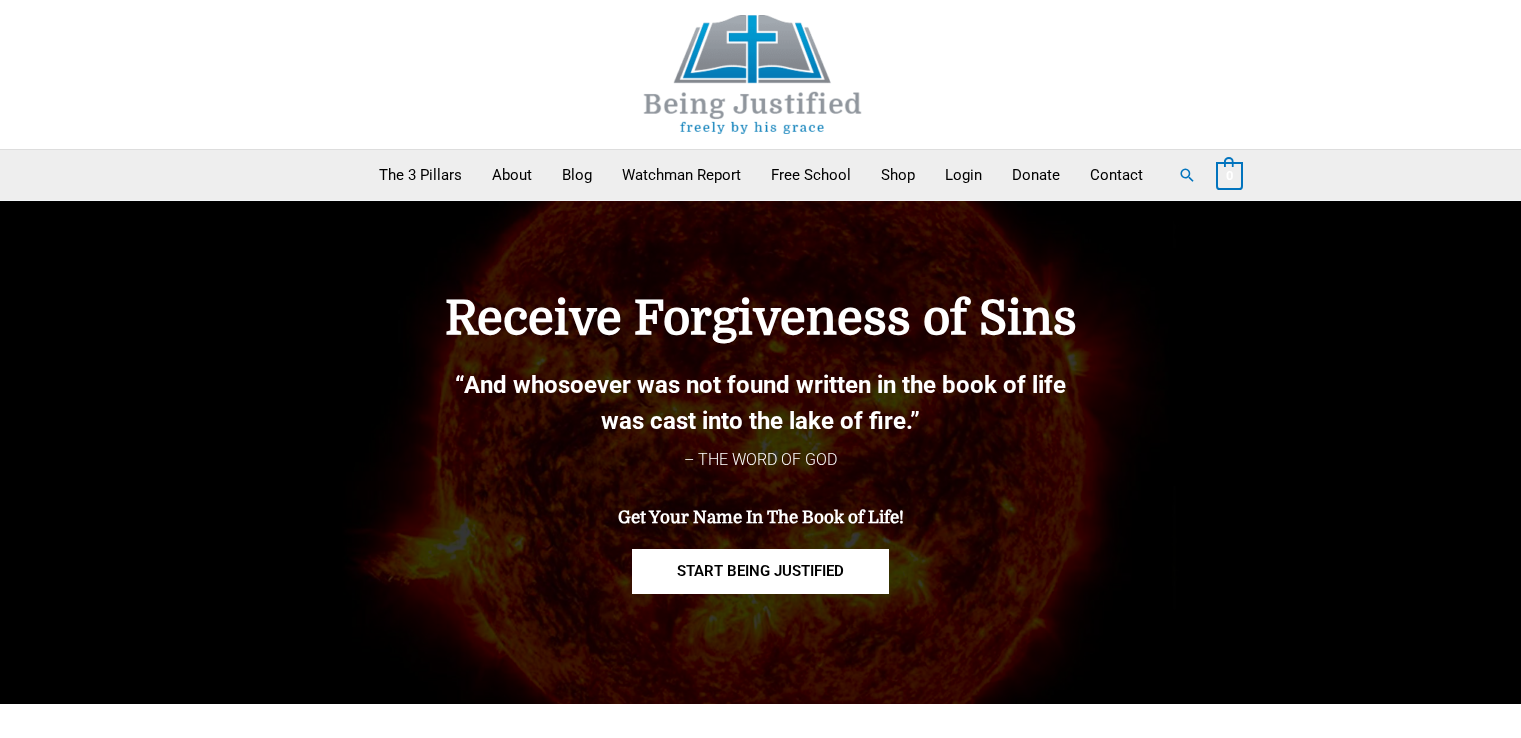scroll, scrollTop: 0, scrollLeft: 0, axis: both 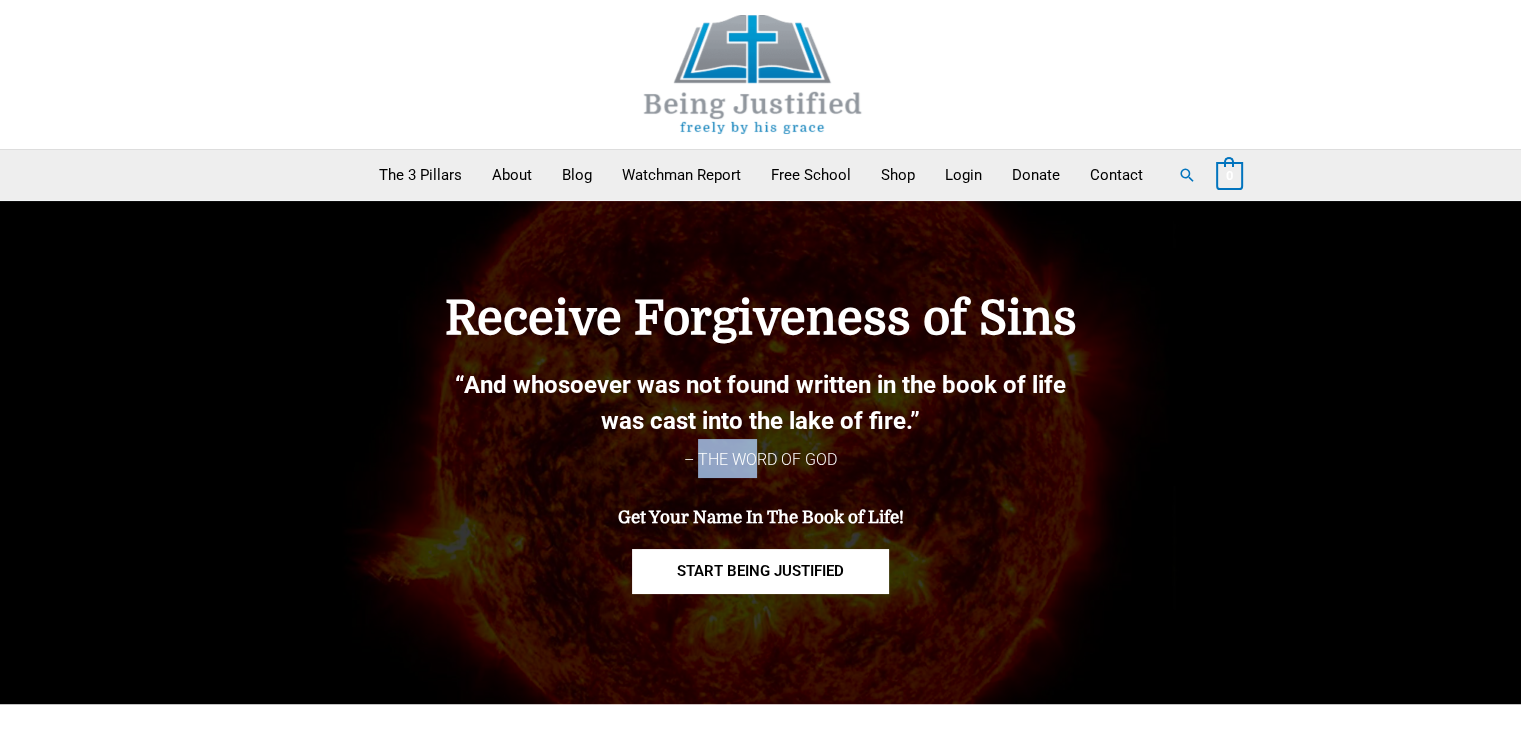 drag, startPoint x: 696, startPoint y: 454, endPoint x: 756, endPoint y: 450, distance: 60.133186 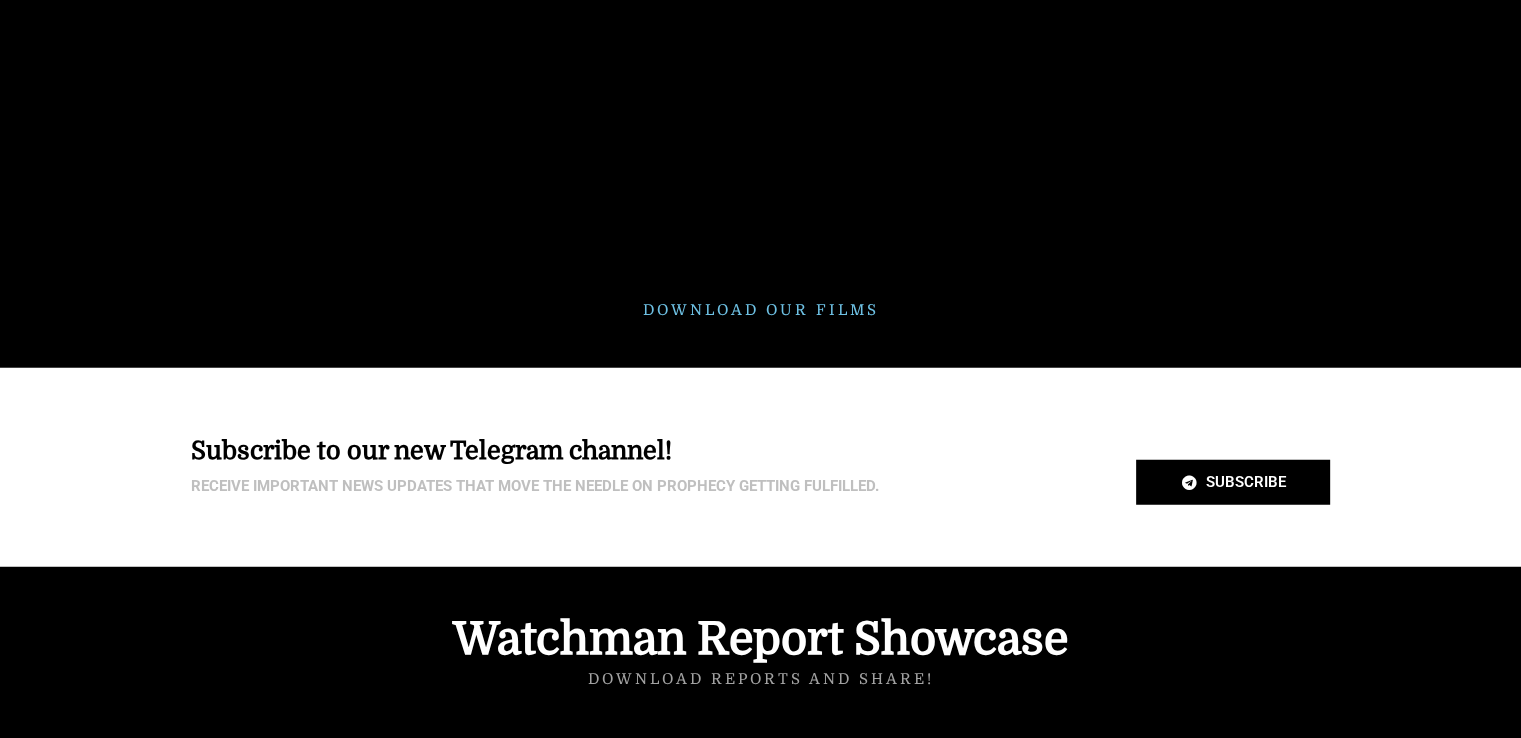 scroll, scrollTop: 5500, scrollLeft: 0, axis: vertical 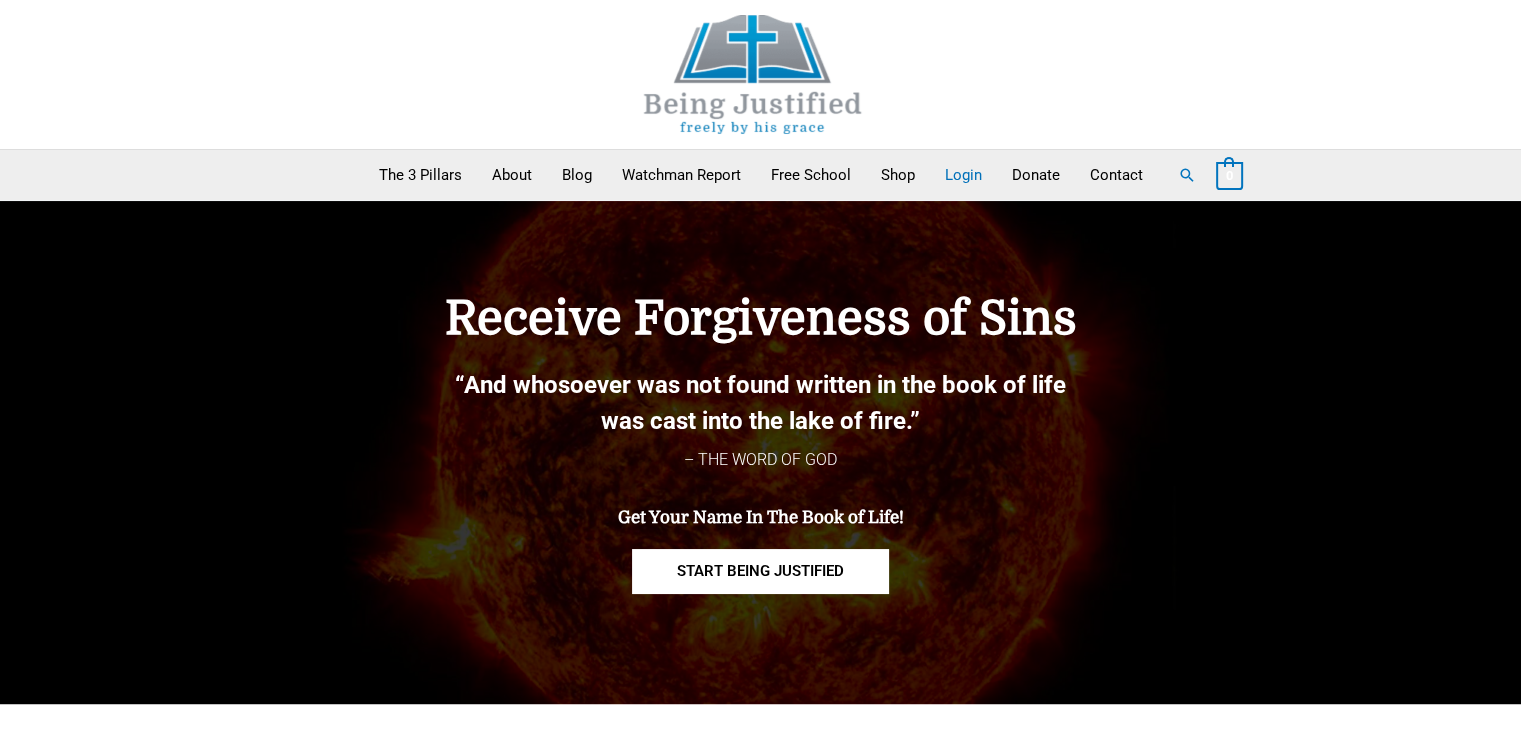 click on "Login" at bounding box center (963, 175) 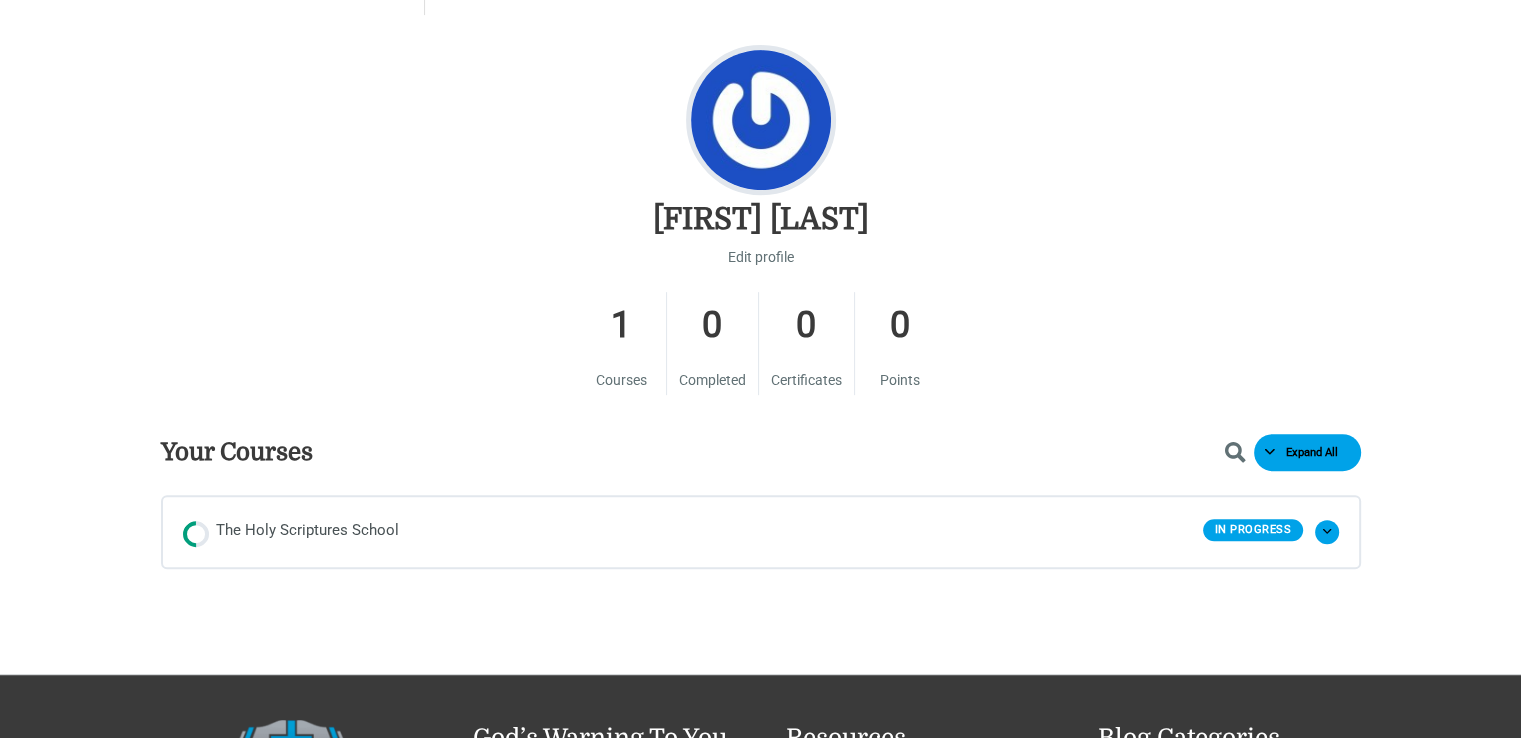 scroll, scrollTop: 1200, scrollLeft: 0, axis: vertical 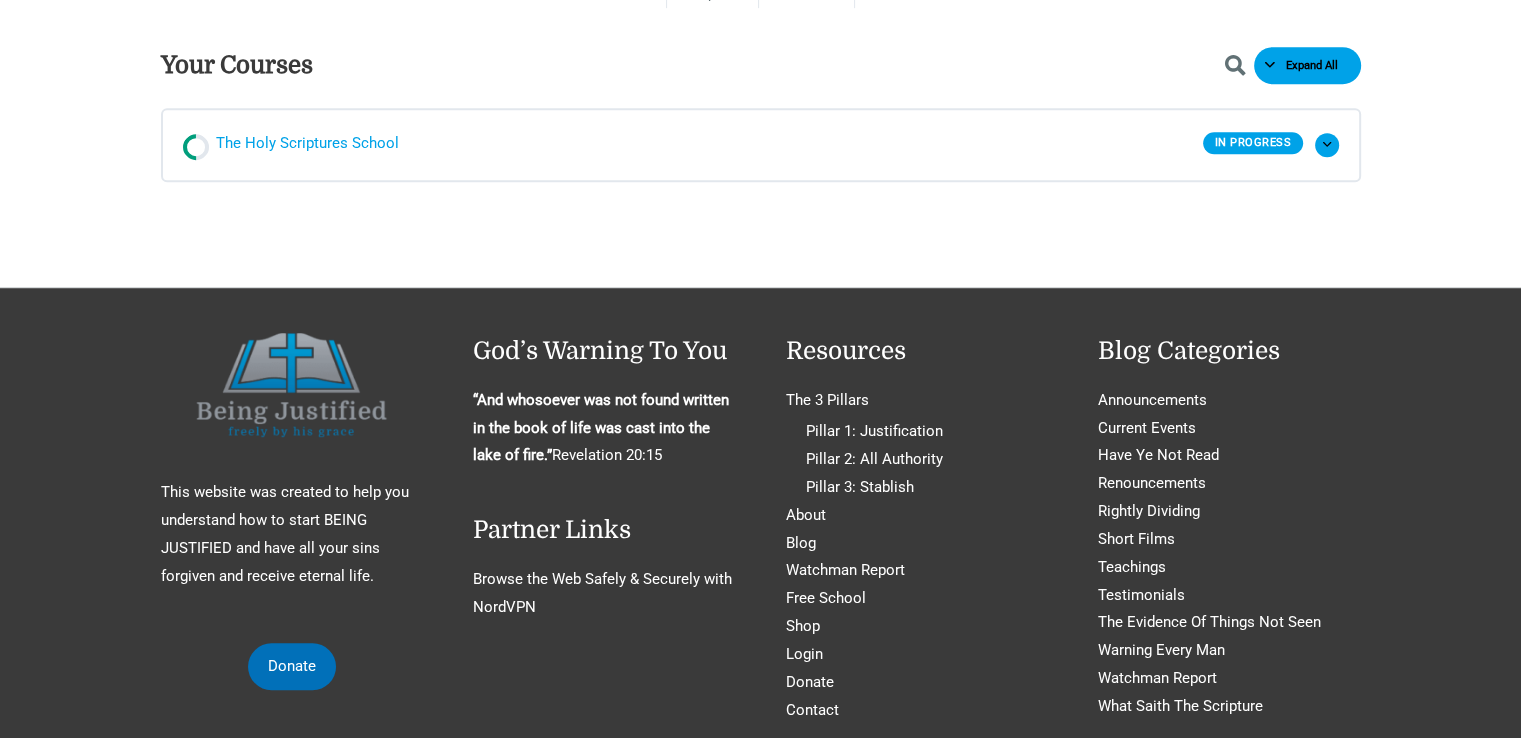 click on "The Holy Scriptures School" at bounding box center (307, 145) 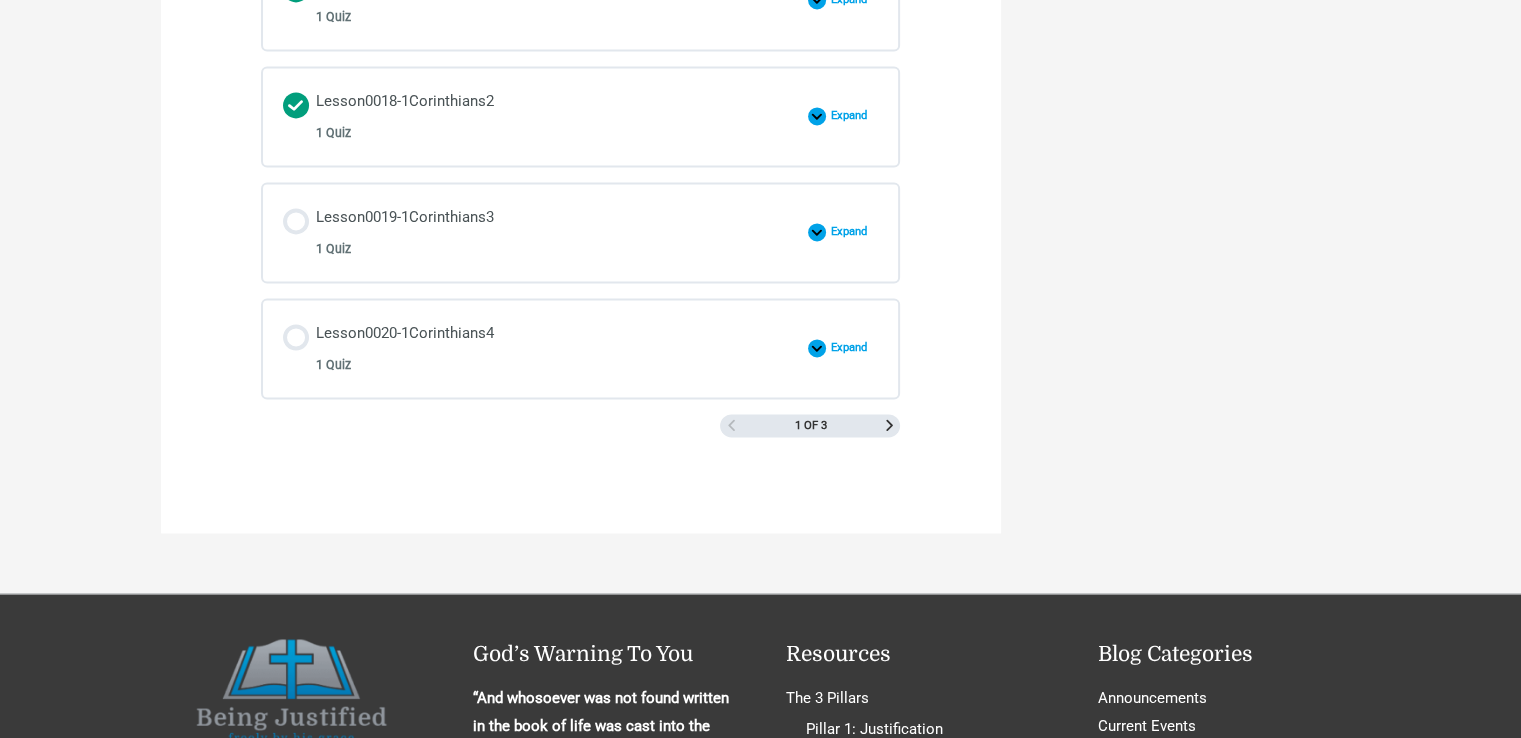 scroll, scrollTop: 3000, scrollLeft: 0, axis: vertical 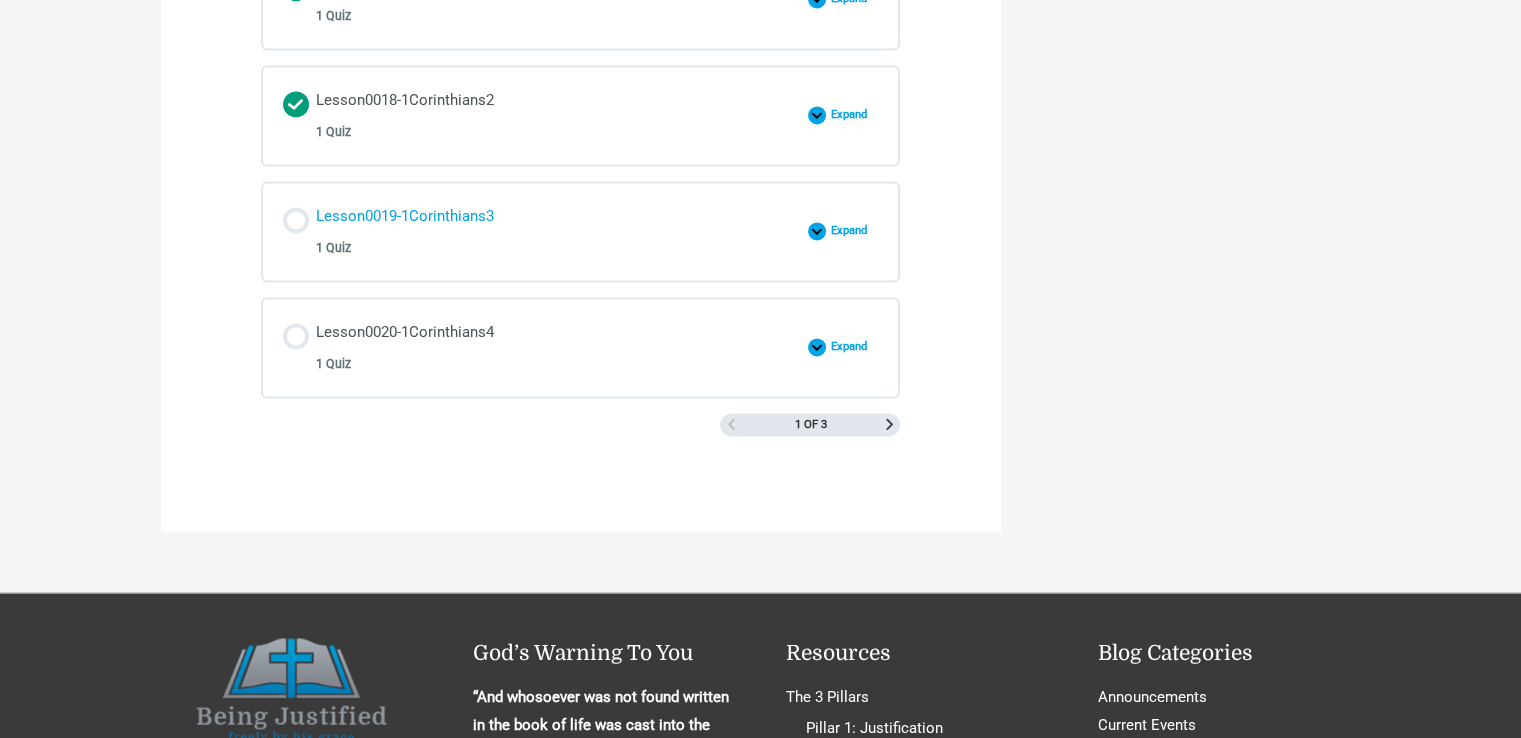 click on "Lesson0019-1Corinthians3
1 Quiz" at bounding box center [405, 231] 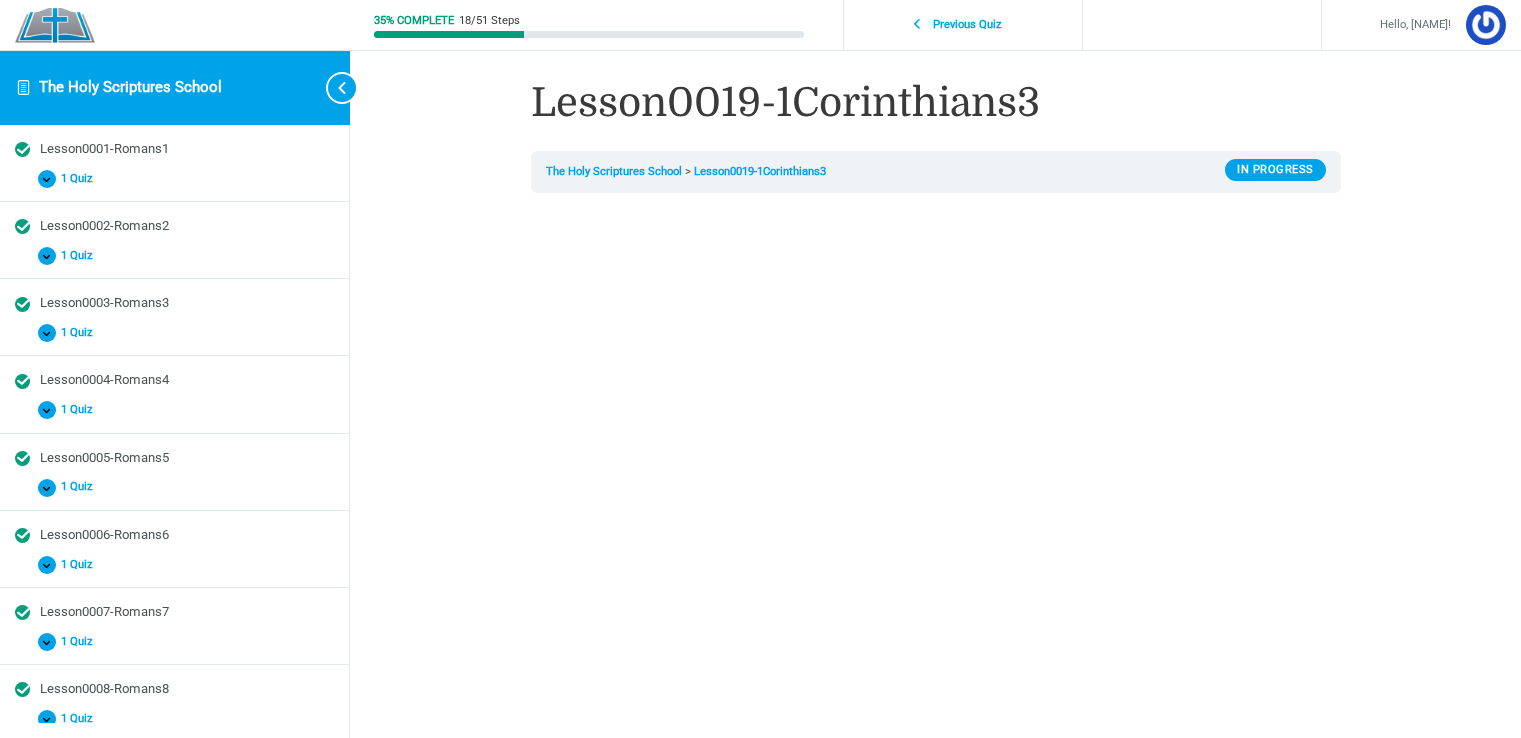 scroll, scrollTop: 0, scrollLeft: 0, axis: both 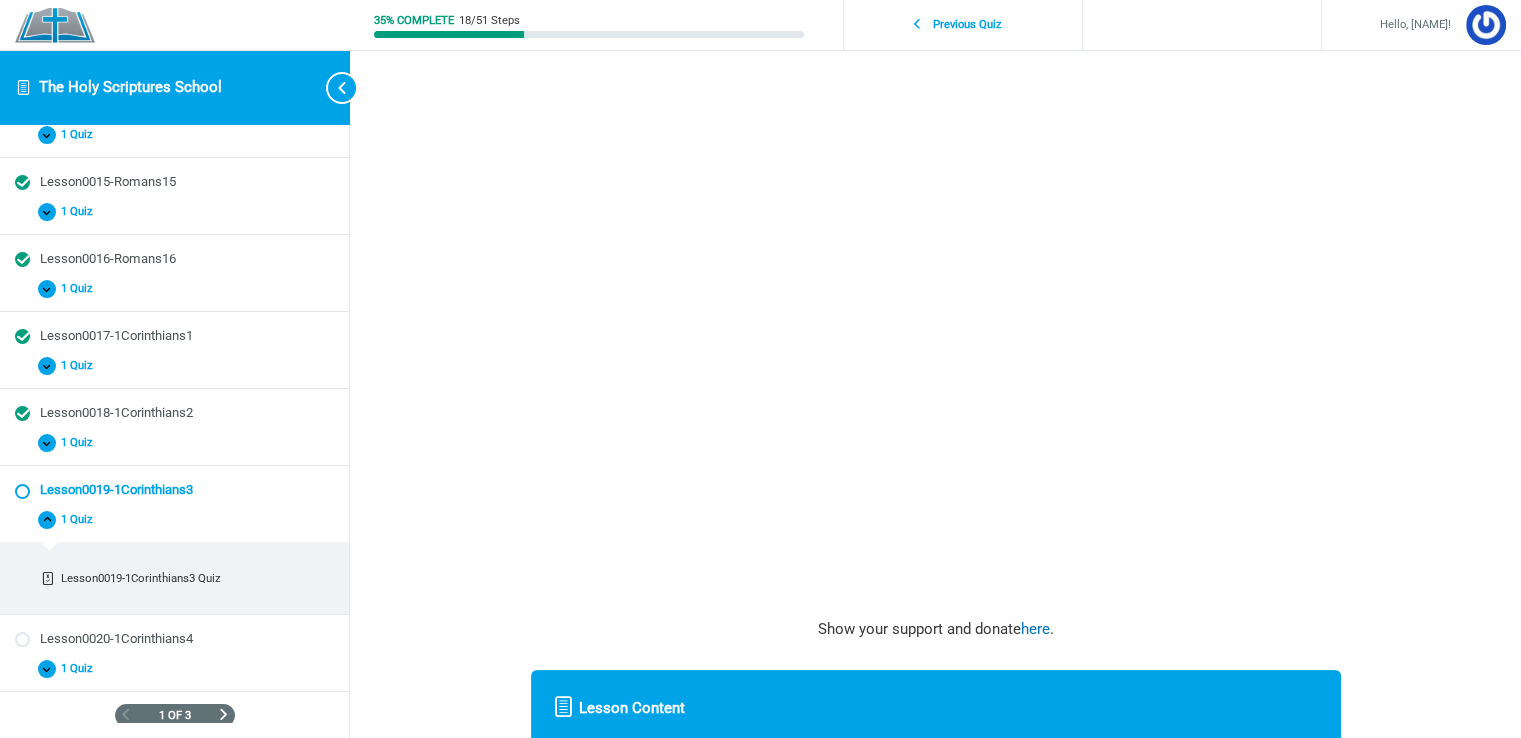 click on "35% Complete
18/51 Steps
Previous Quiz
Hello, ciancia!
Course Home
Logout
Lesson0019-1Corinthians3
The Holy Scriptures School
Lesson0019-1Corinthians3
In Progress
Show your support and donate  here .
Lesson Content
Lesson0019-1Corinthians3 Quiz
Previous Quiz" at bounding box center [935, 406] 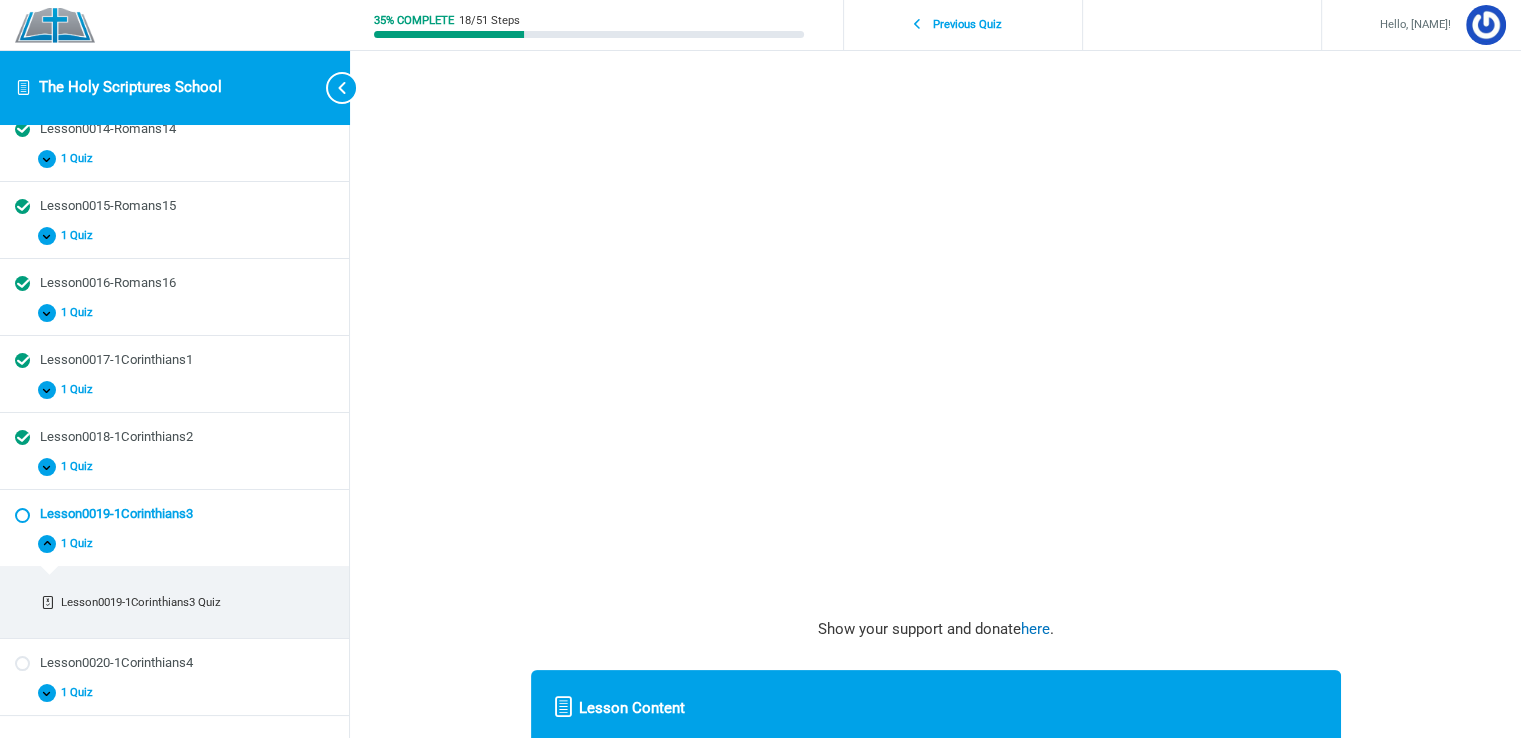 scroll, scrollTop: 1047, scrollLeft: 0, axis: vertical 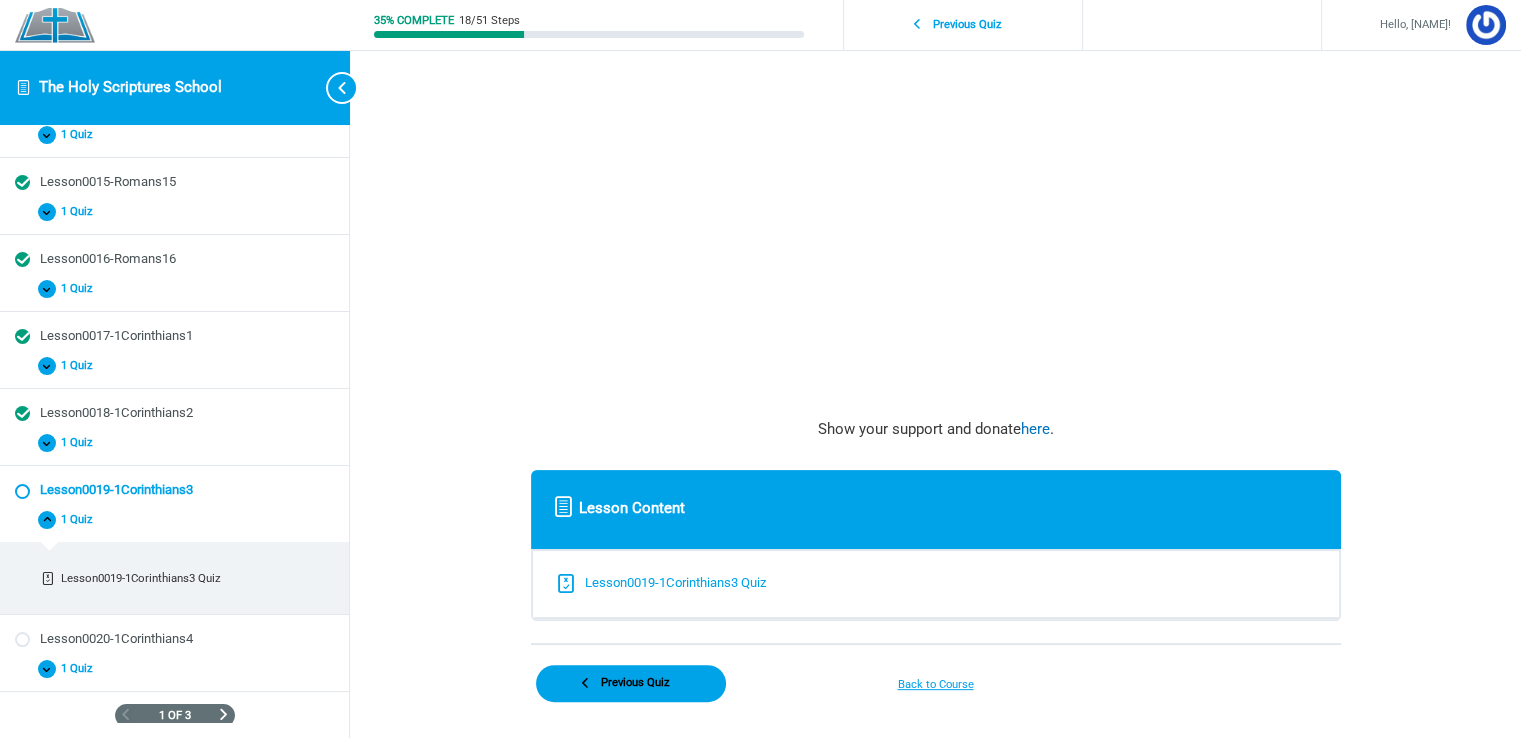 click on "Lesson0019-1Corinthians3 Quiz" at bounding box center (676, 583) 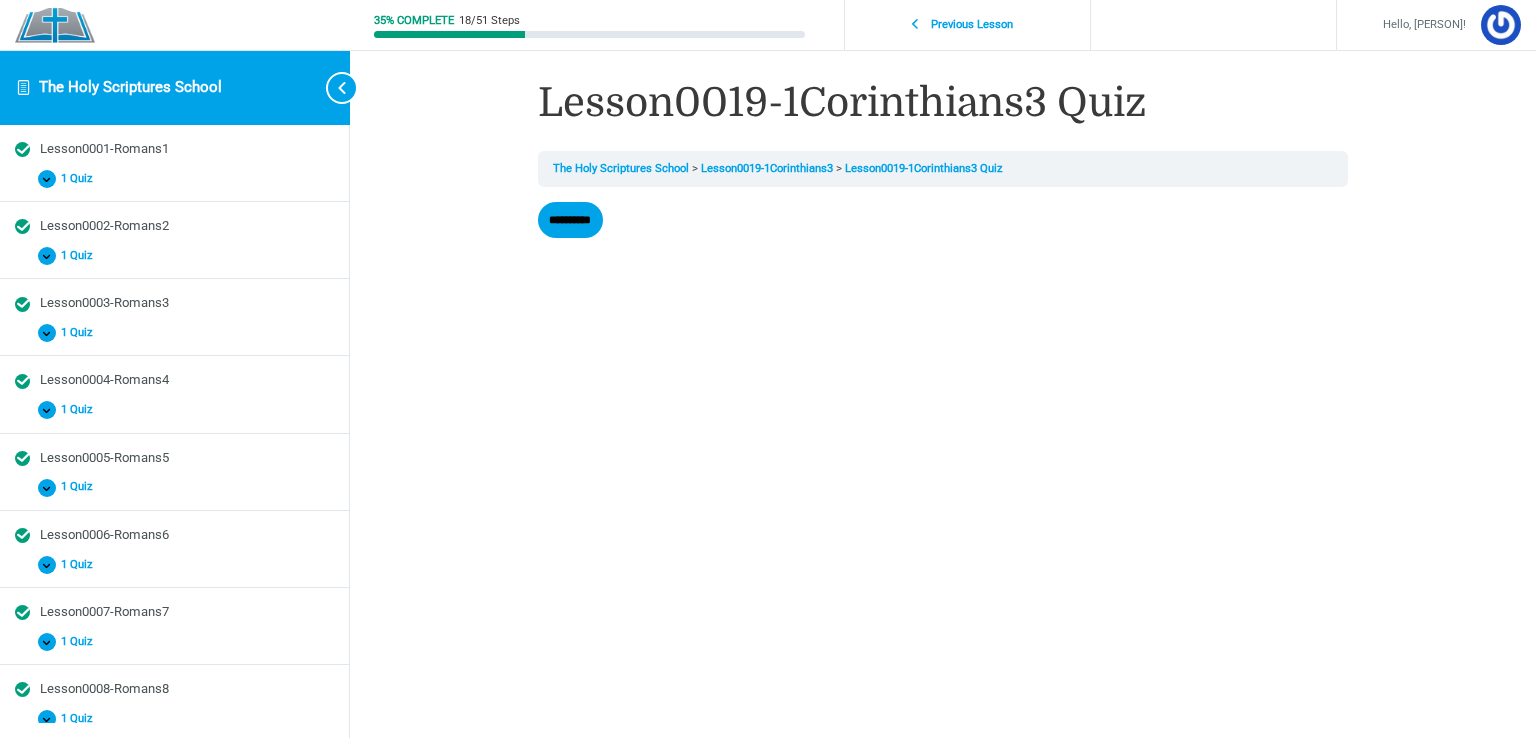 scroll, scrollTop: 0, scrollLeft: 0, axis: both 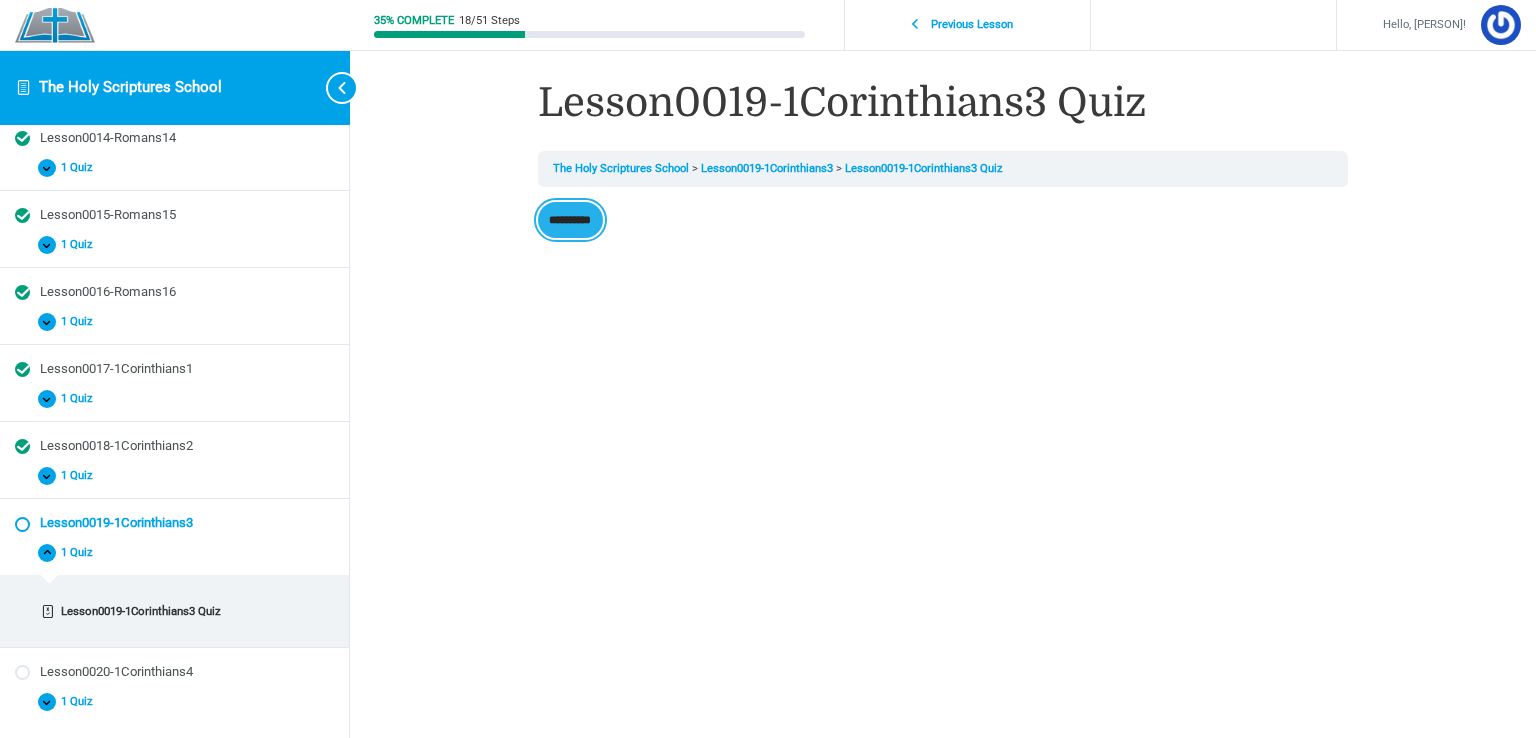 click on "**********" at bounding box center [570, 220] 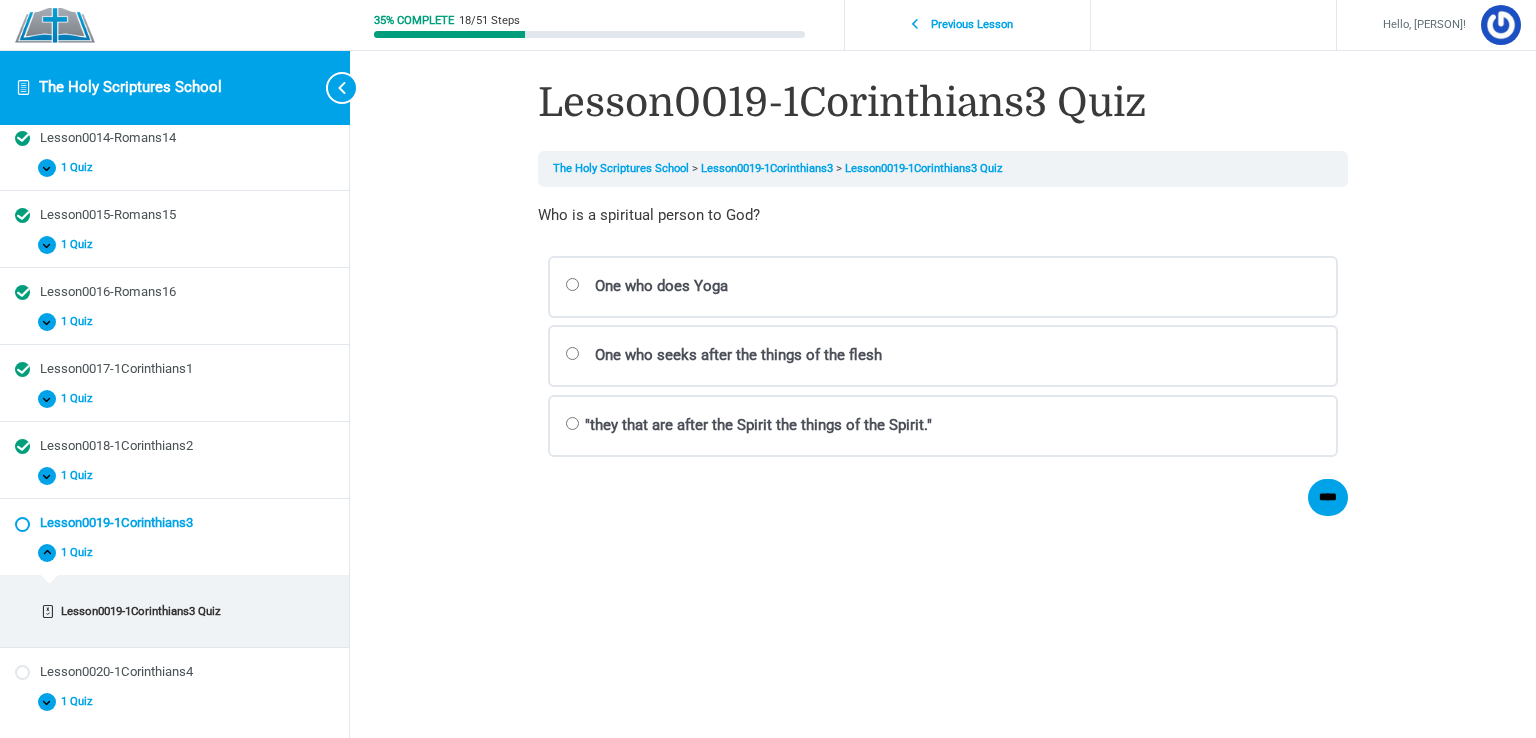 click on "**********" at bounding box center (943, 303) 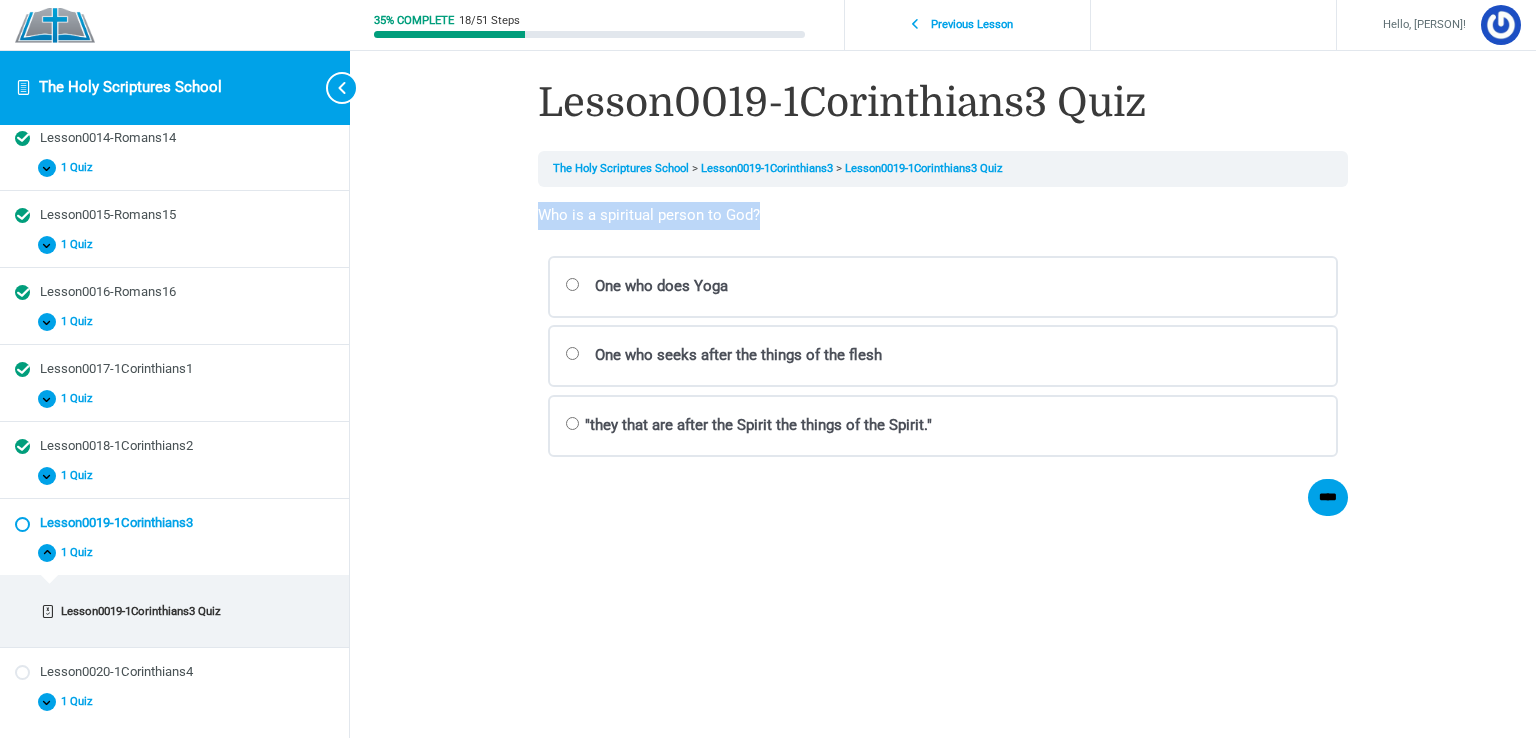 drag, startPoint x: 536, startPoint y: 217, endPoint x: 761, endPoint y: 228, distance: 225.26872 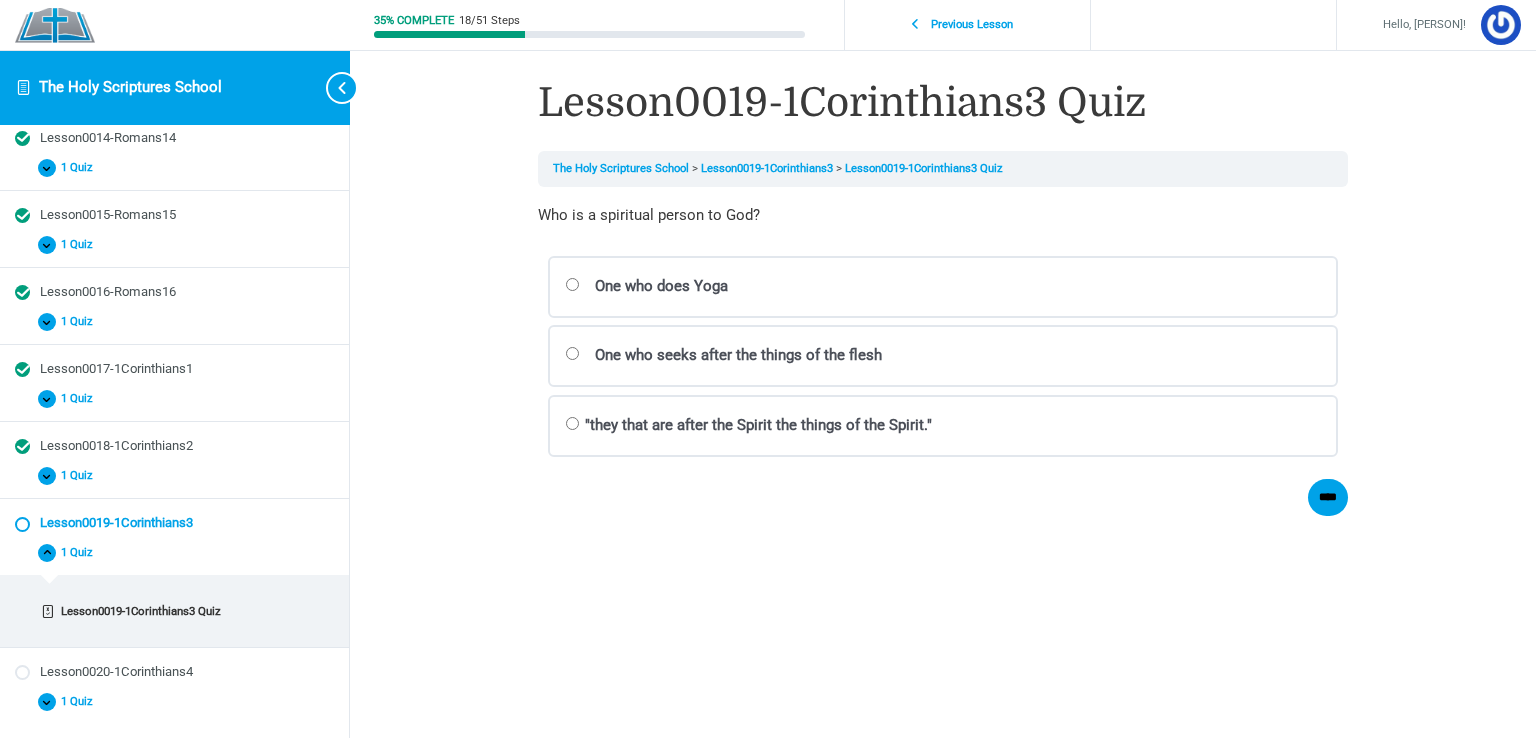 click on ""they that are after the Spirit the things of the Spirit."
Correct
Incorrect
Correct answer" at bounding box center [943, 287] 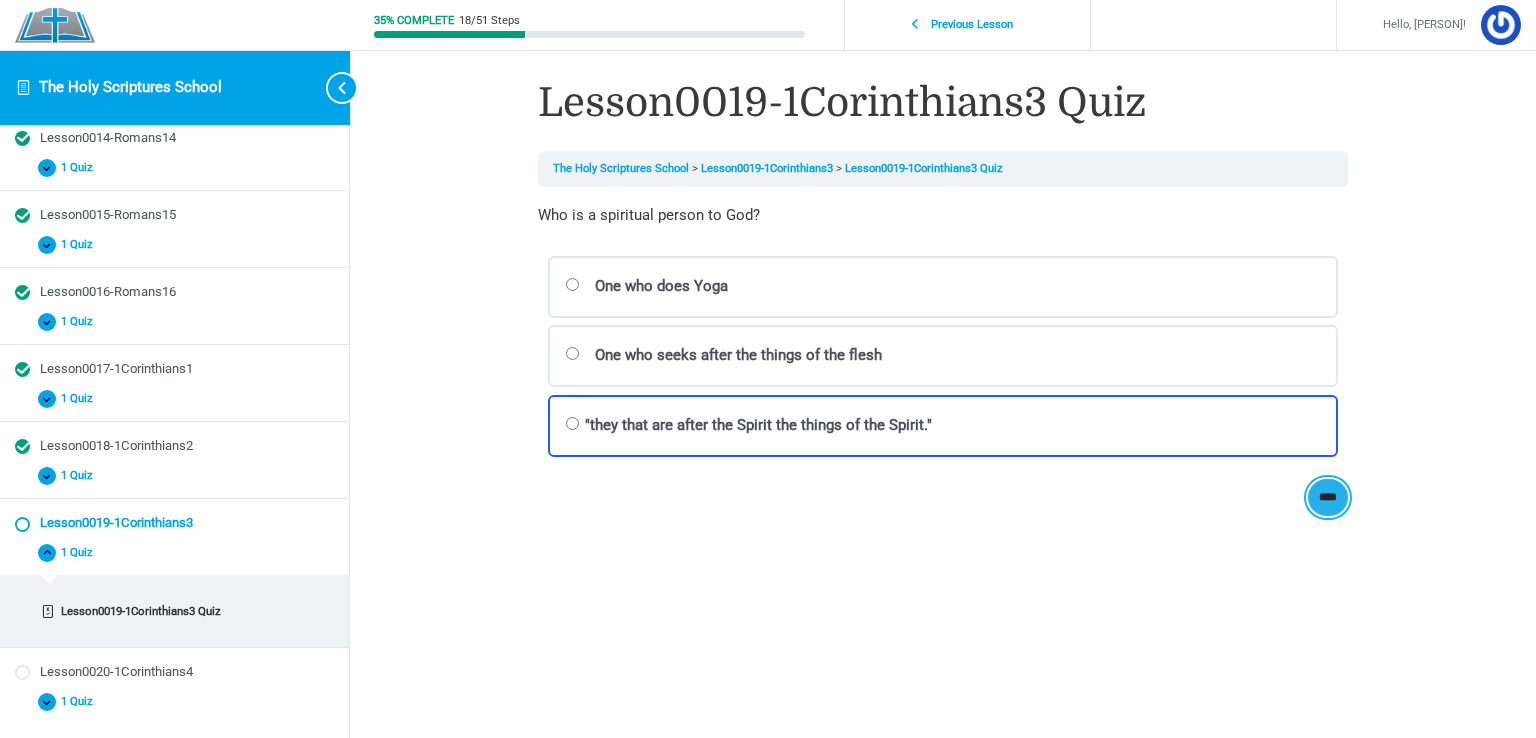 click on "****" at bounding box center [1328, 497] 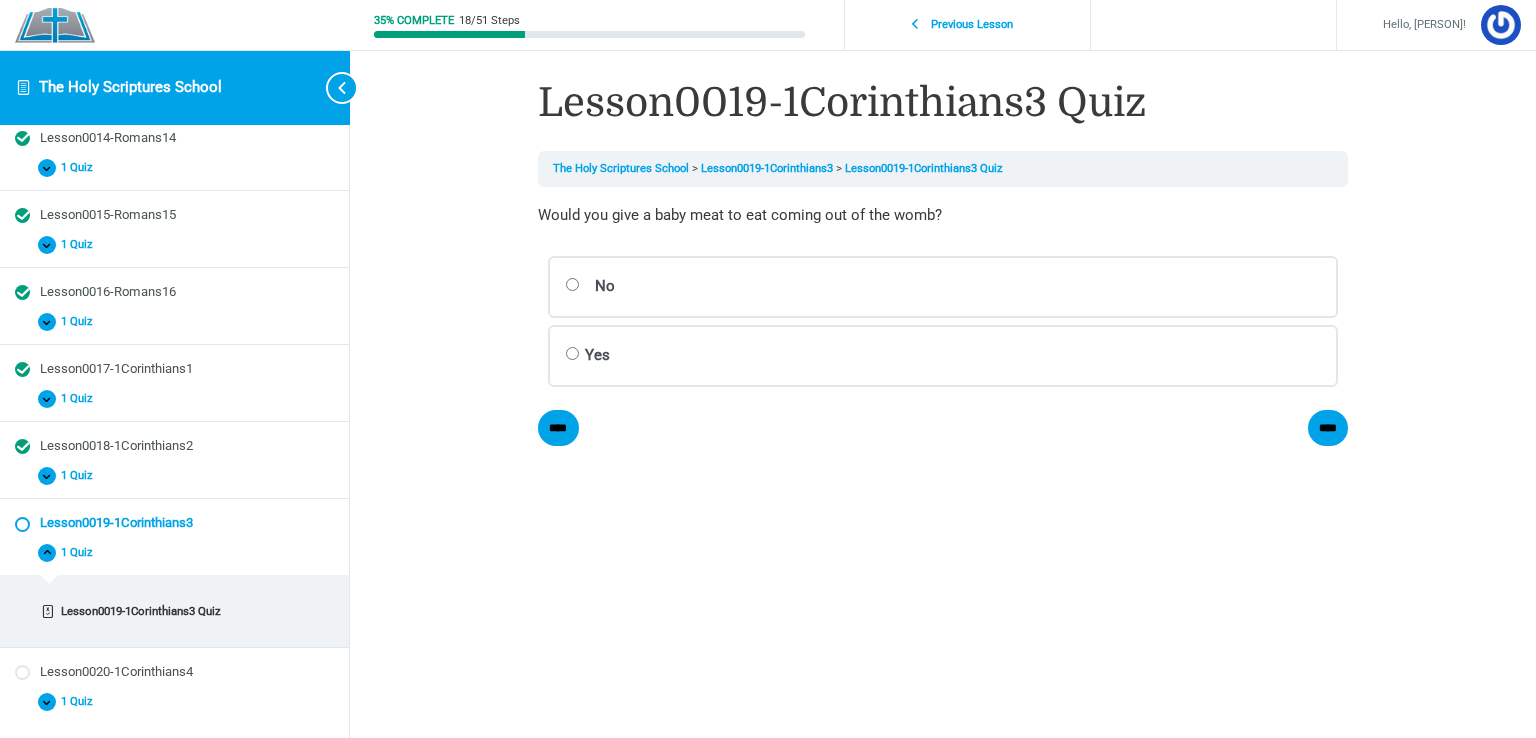 click on "No
Correct
Incorrect
Correct answer" at bounding box center (0, 0) 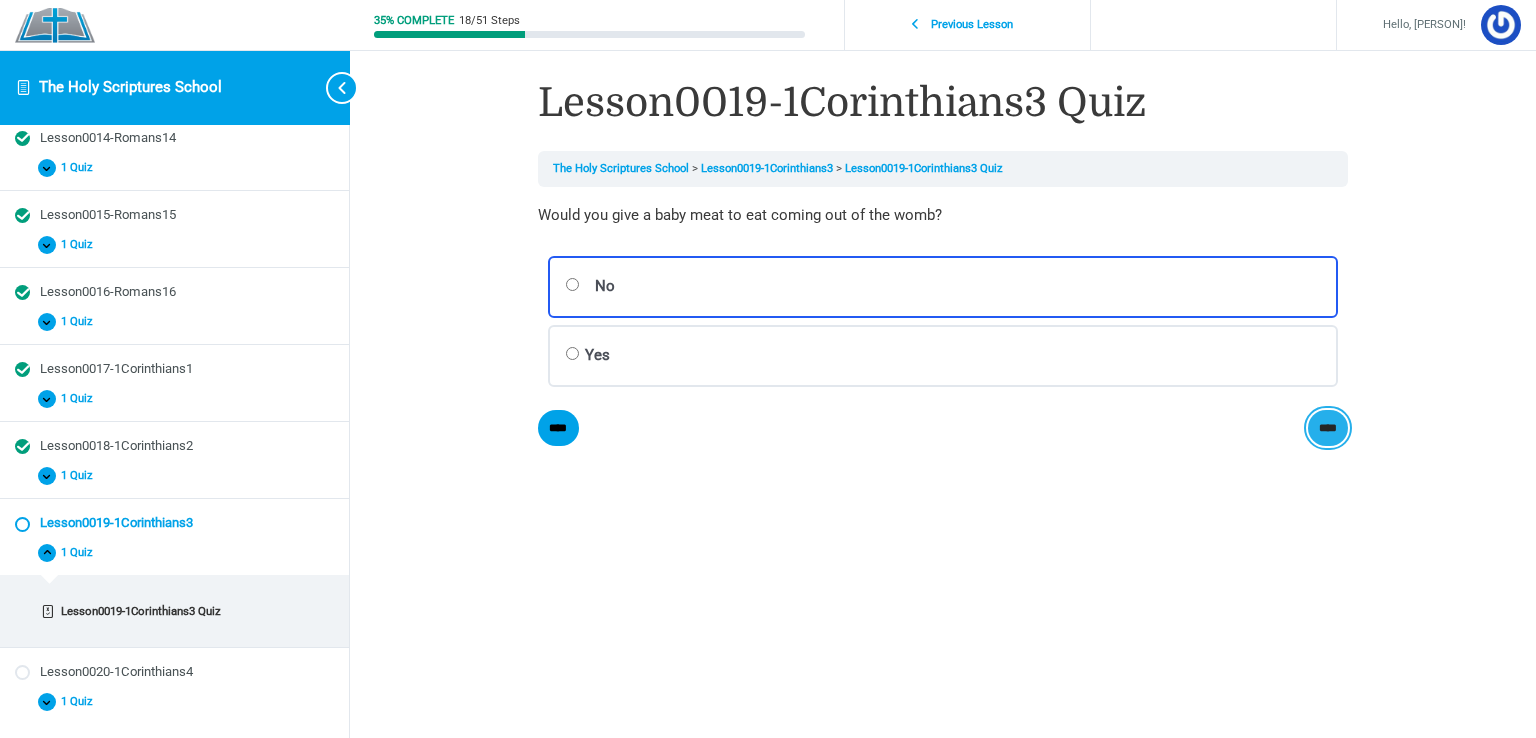 click on "****" at bounding box center [0, 0] 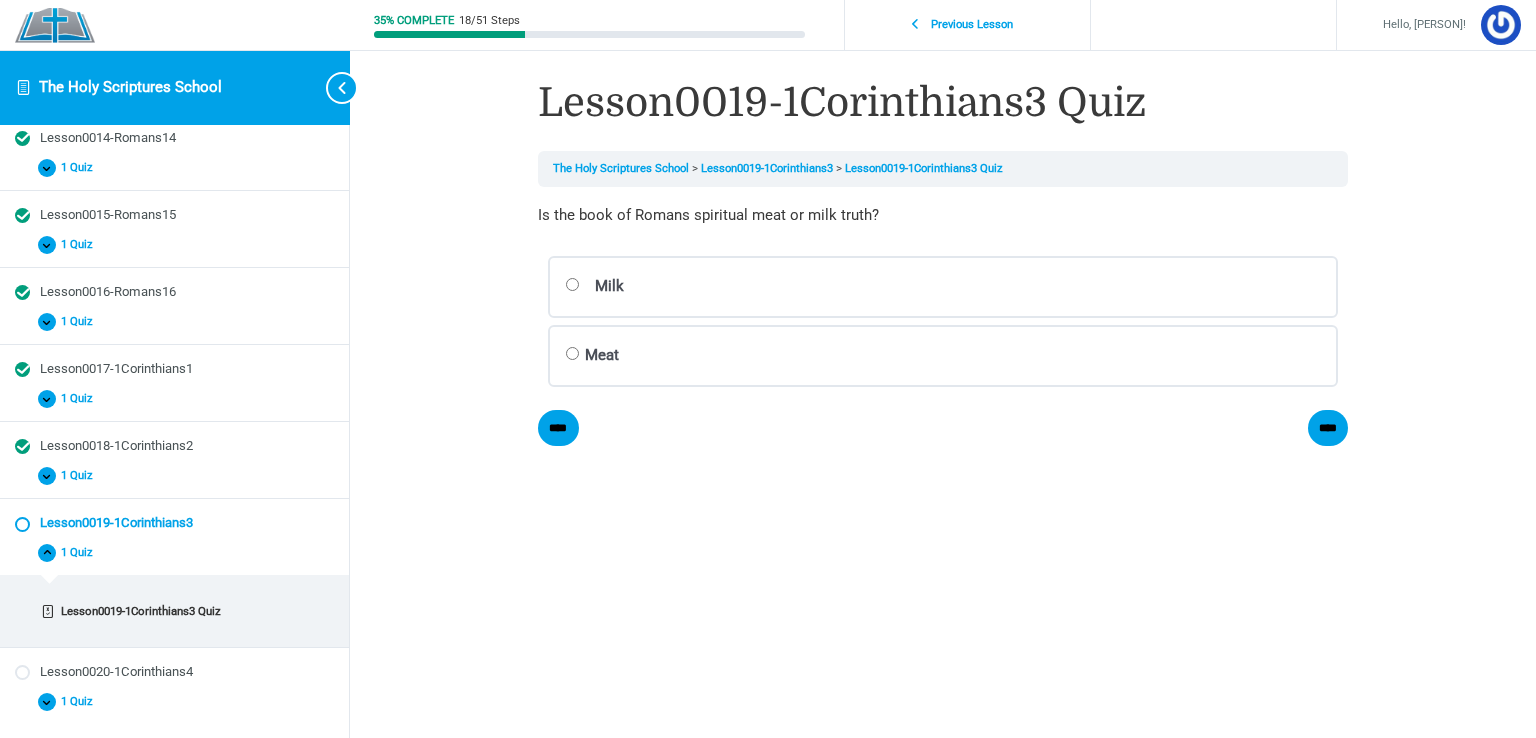 click on "Milk
Correct
Incorrect
Correct answer" at bounding box center [0, 0] 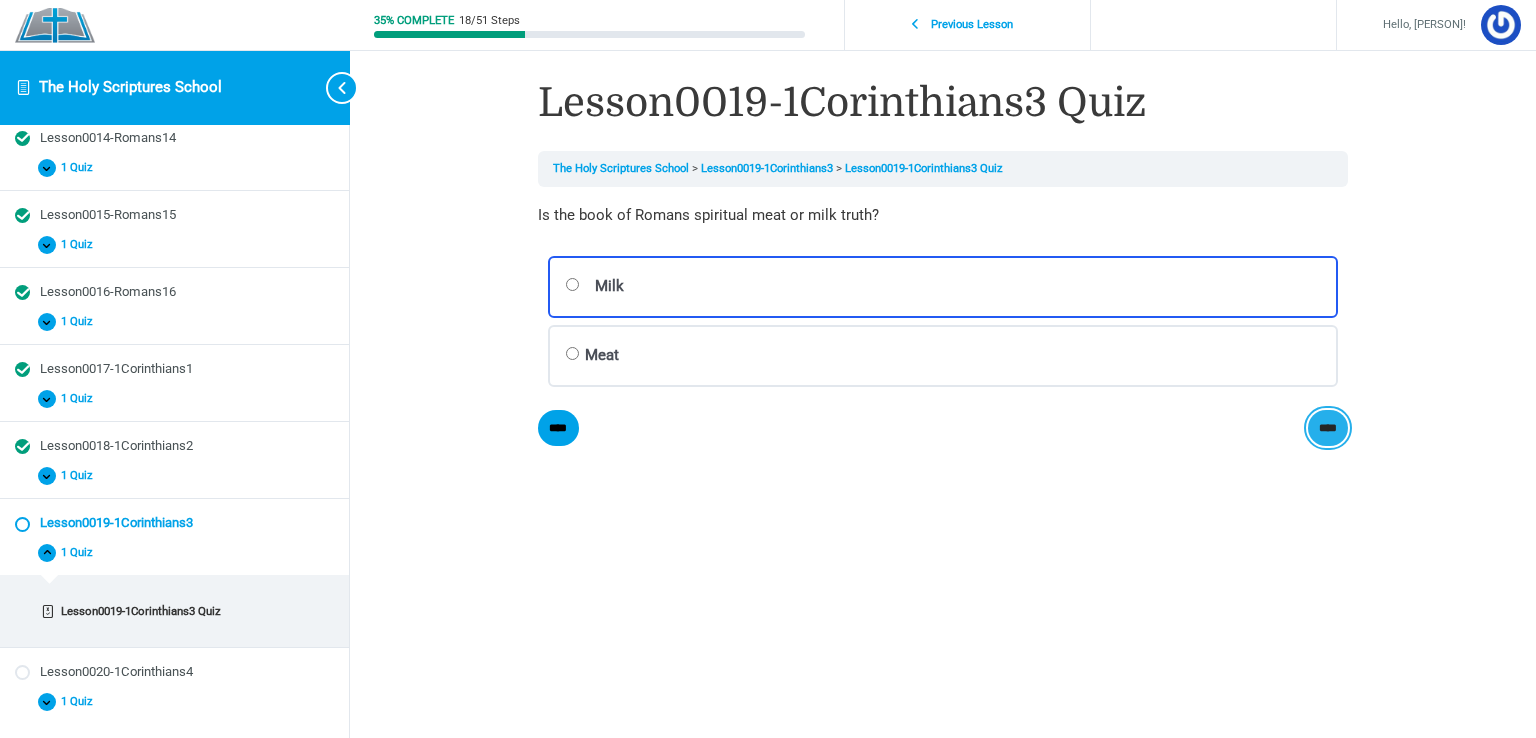 click on "****" at bounding box center (0, 0) 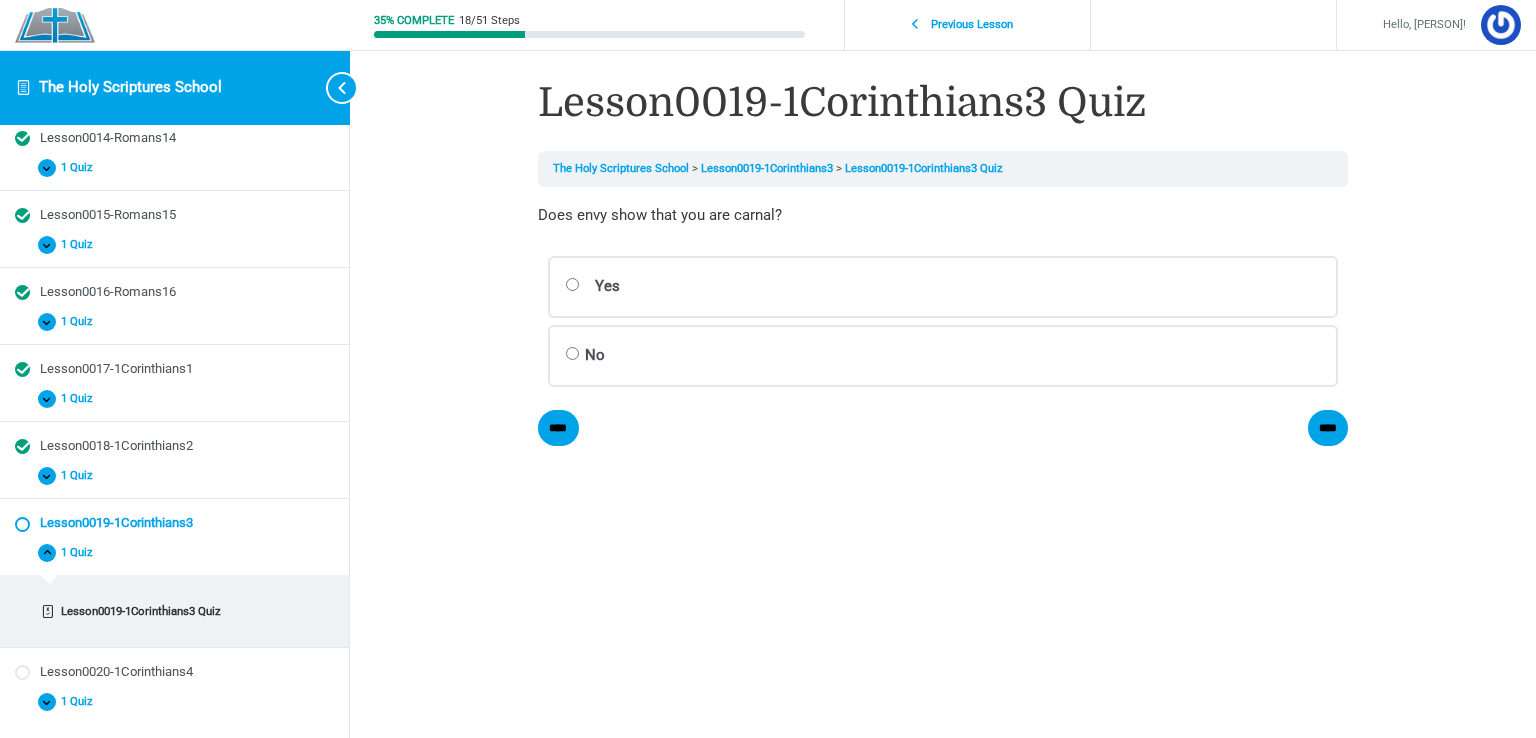 click on "Yes
Correct
Incorrect
Correct answer" at bounding box center [0, 0] 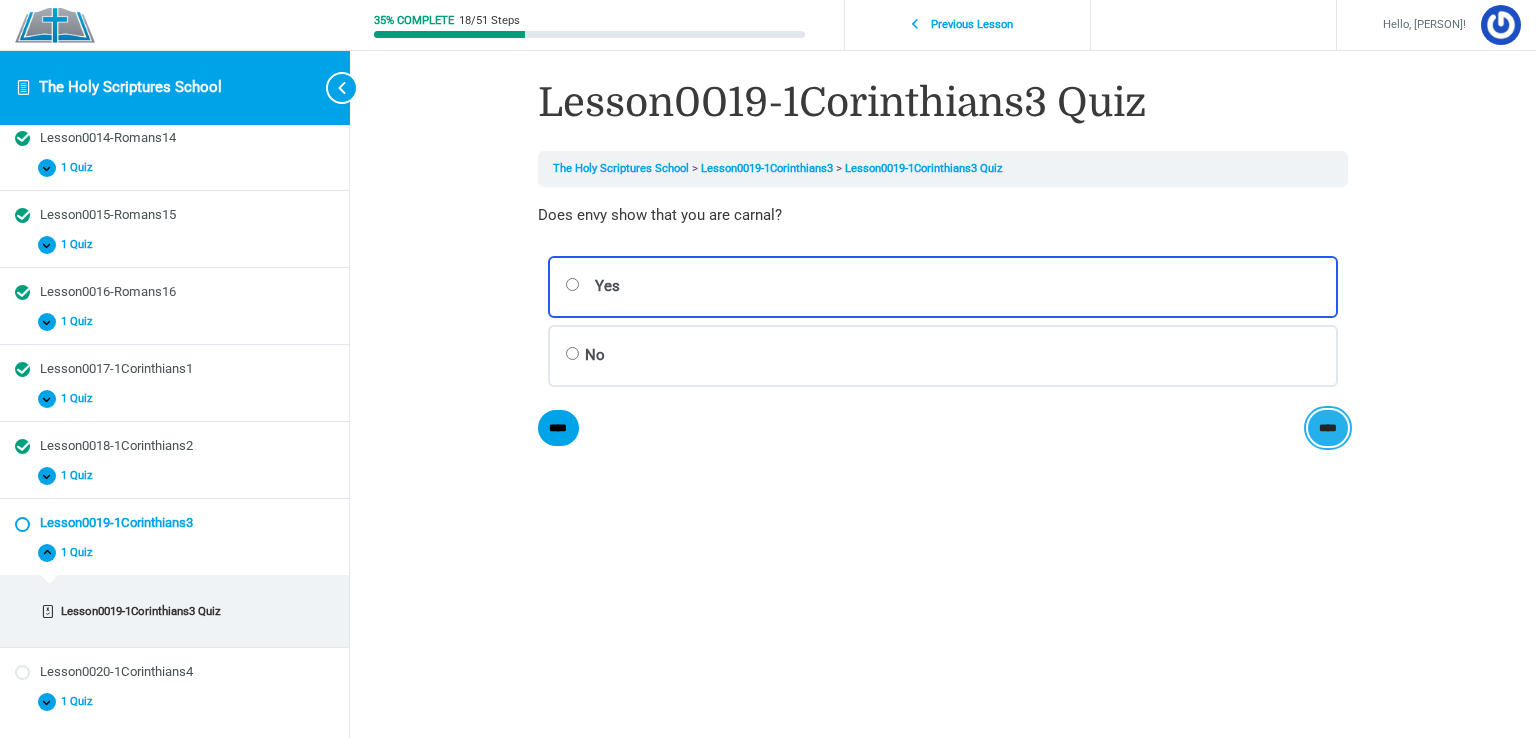 click on "****" at bounding box center [0, 0] 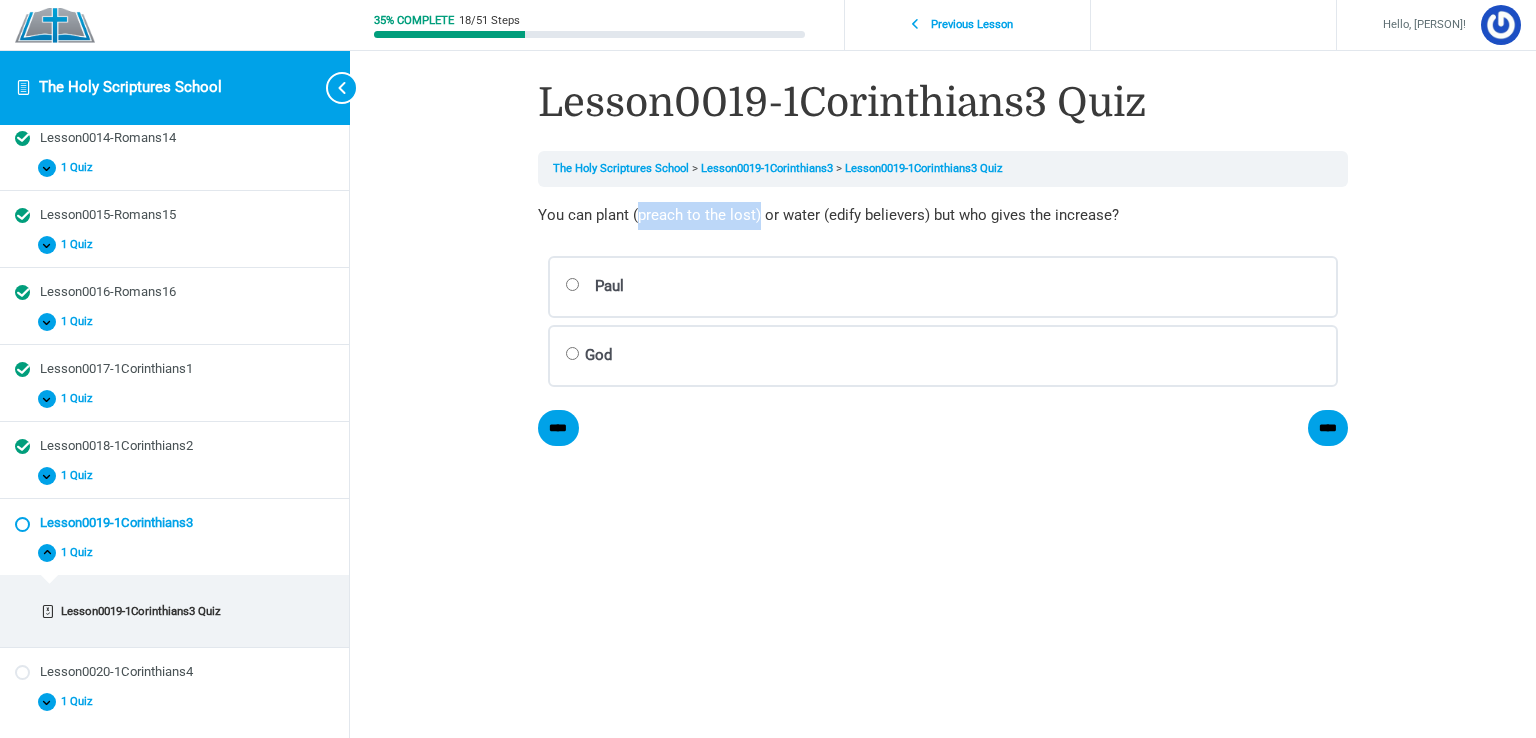 drag, startPoint x: 639, startPoint y: 217, endPoint x: 758, endPoint y: 219, distance: 119.01681 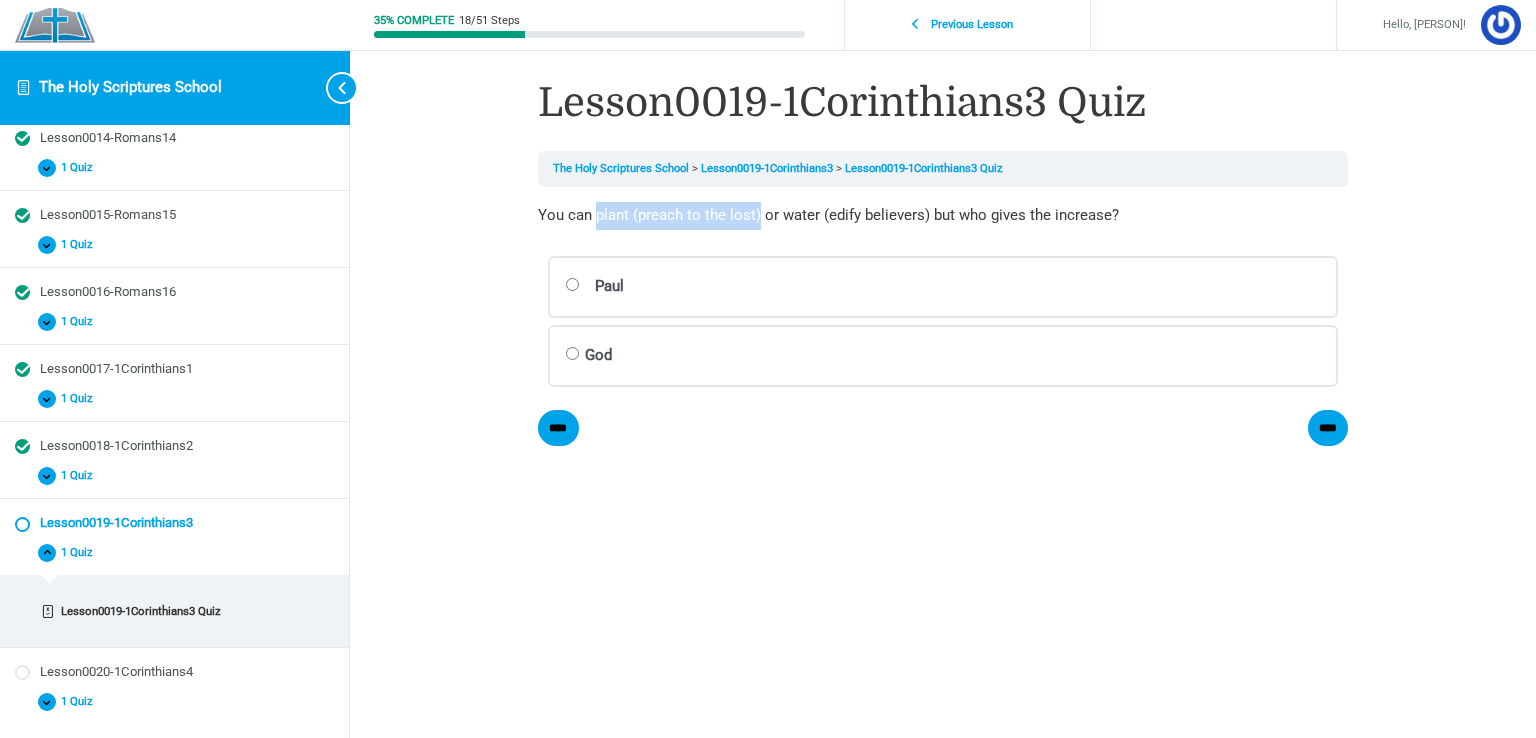 drag, startPoint x: 594, startPoint y: 221, endPoint x: 758, endPoint y: 205, distance: 164.77864 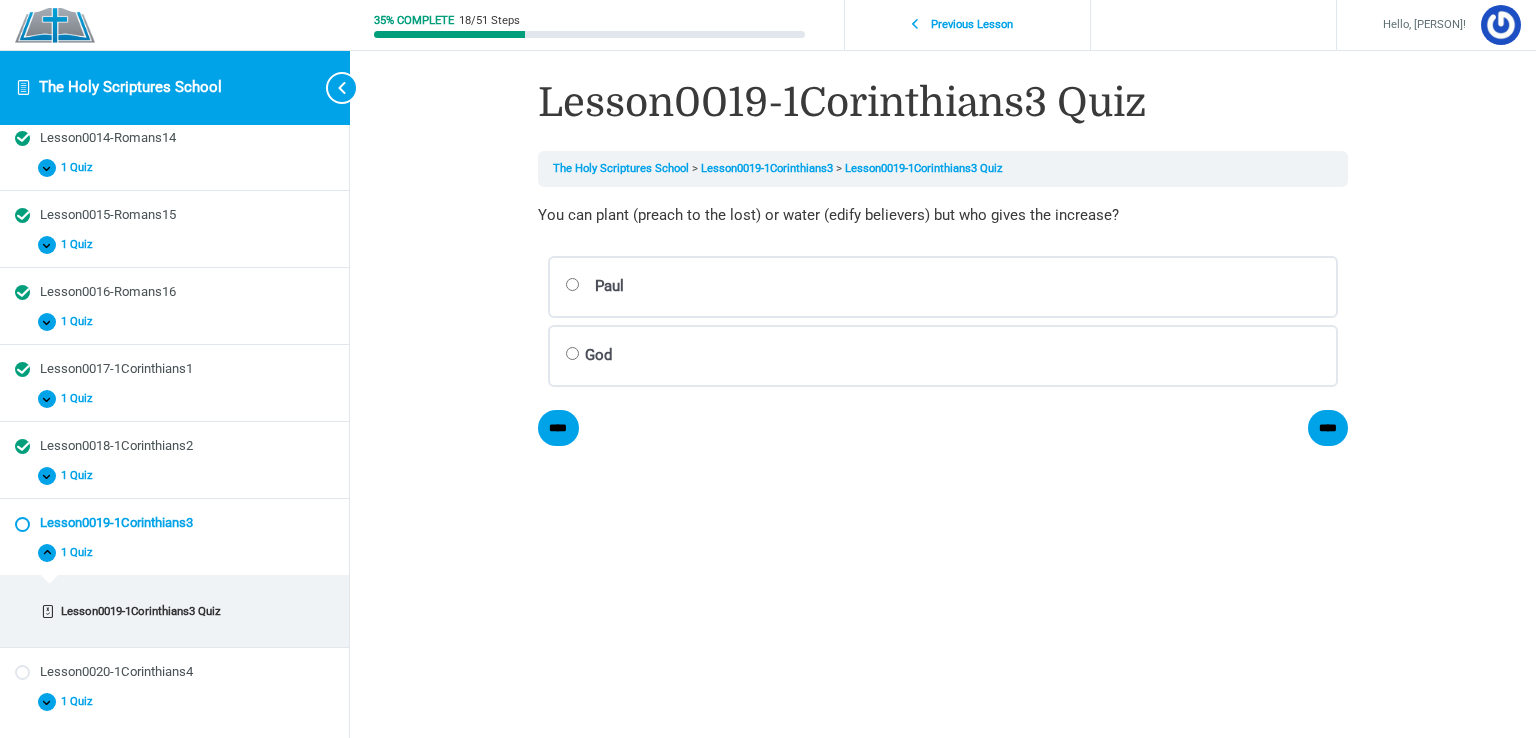 click on "God
Correct
Incorrect
Correct answer" at bounding box center [0, 0] 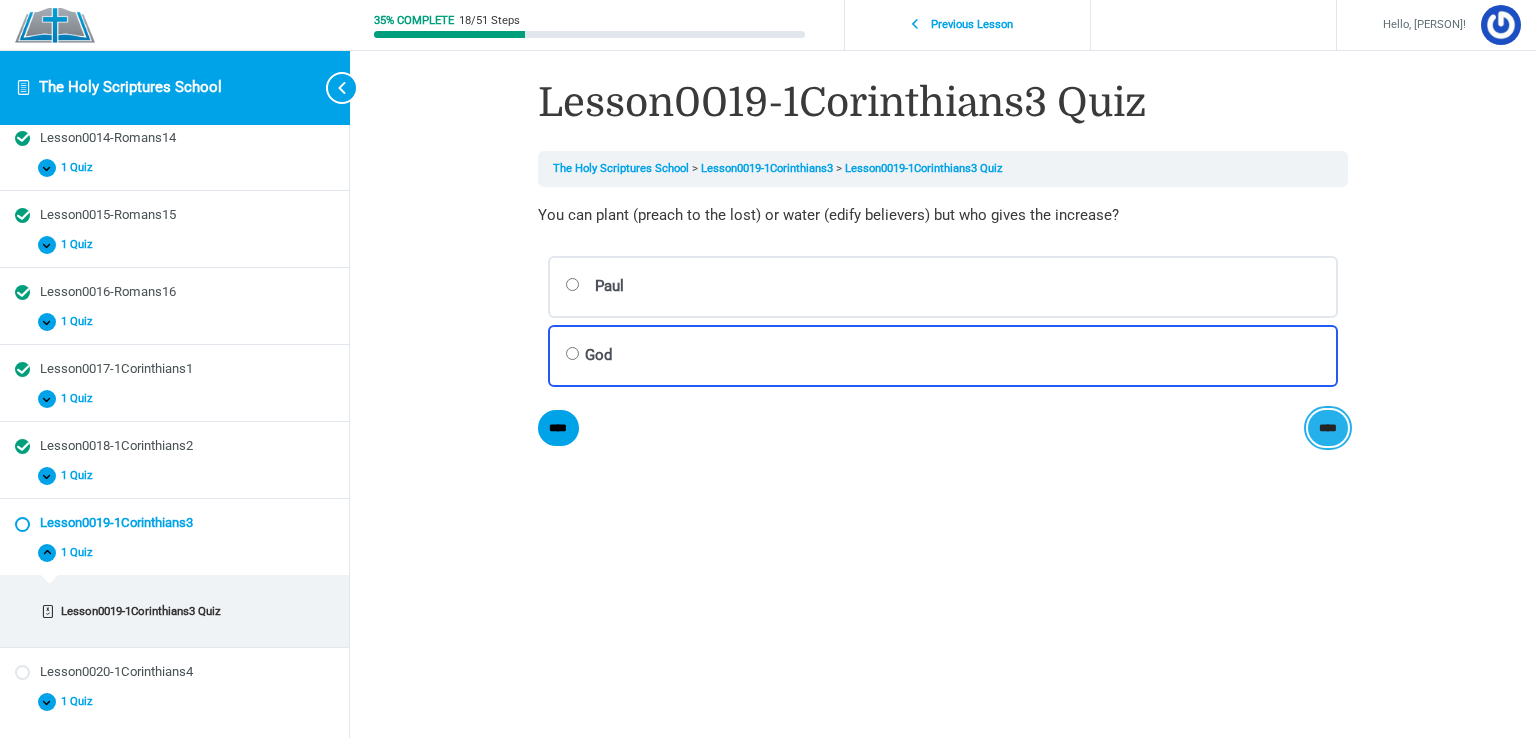 click on "****" at bounding box center (0, 0) 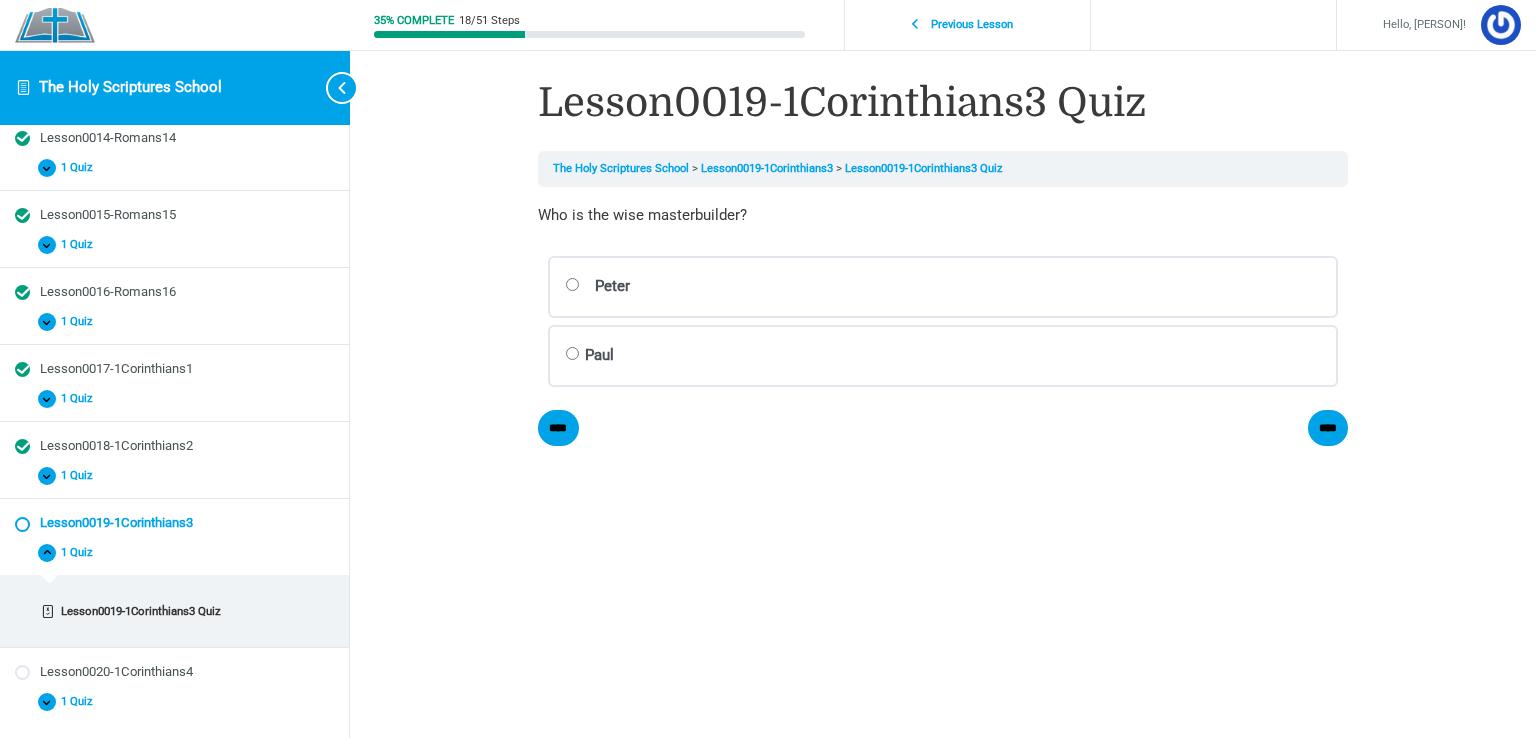 click on "Paul
Correct
Incorrect
Correct answer" at bounding box center (0, 0) 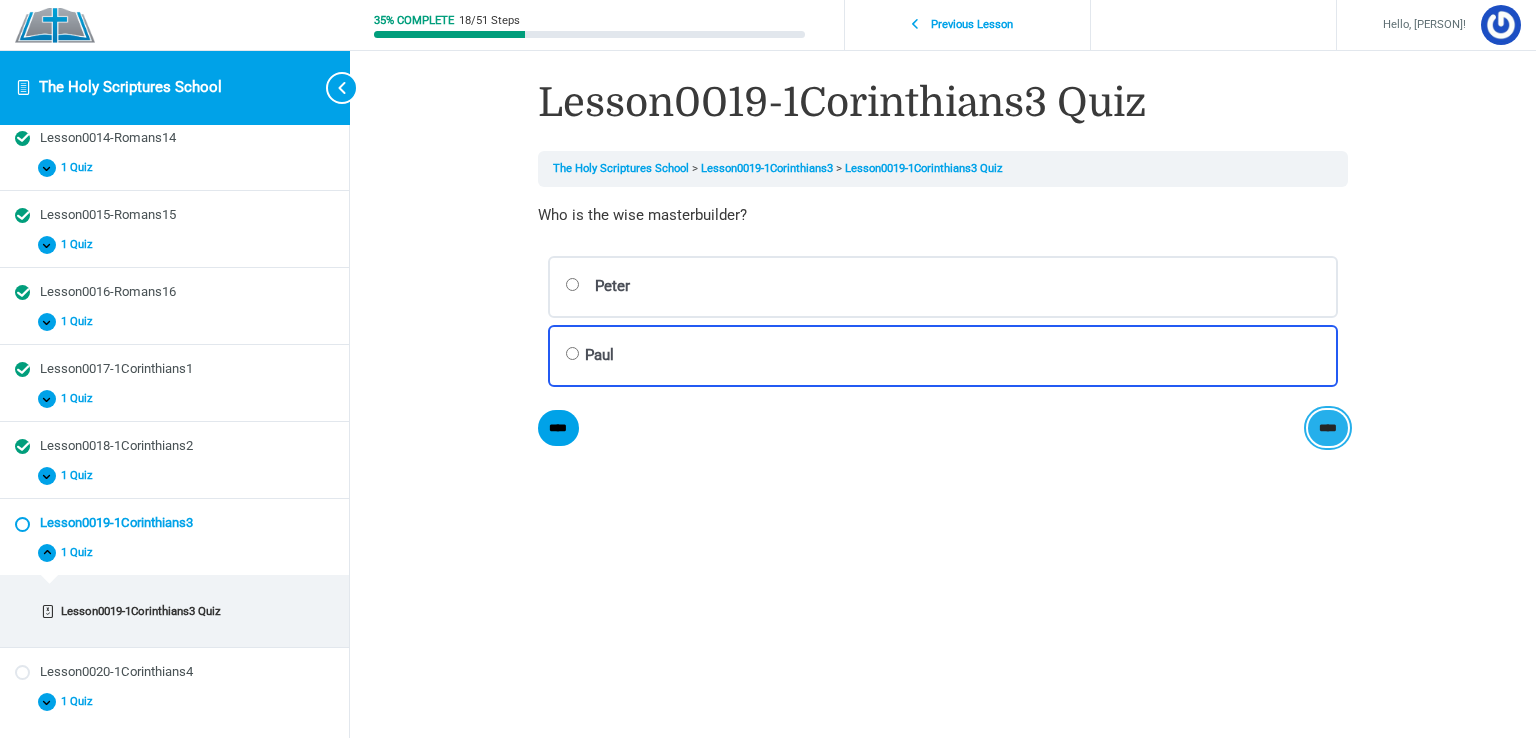 click on "****" at bounding box center [0, 0] 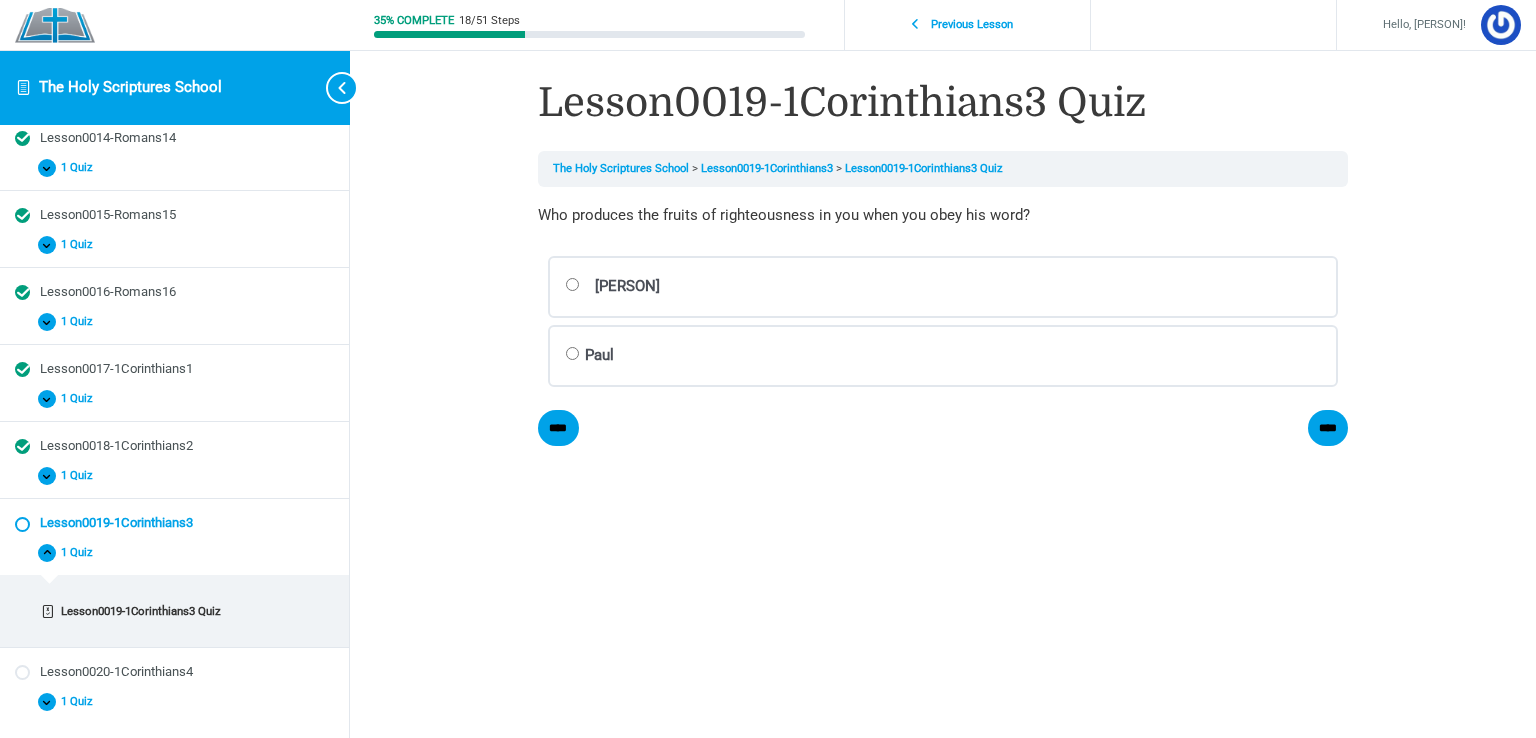 click on "[PERSON] [PERSON]
Correct
Incorrect
Correct answer" at bounding box center [0, 0] 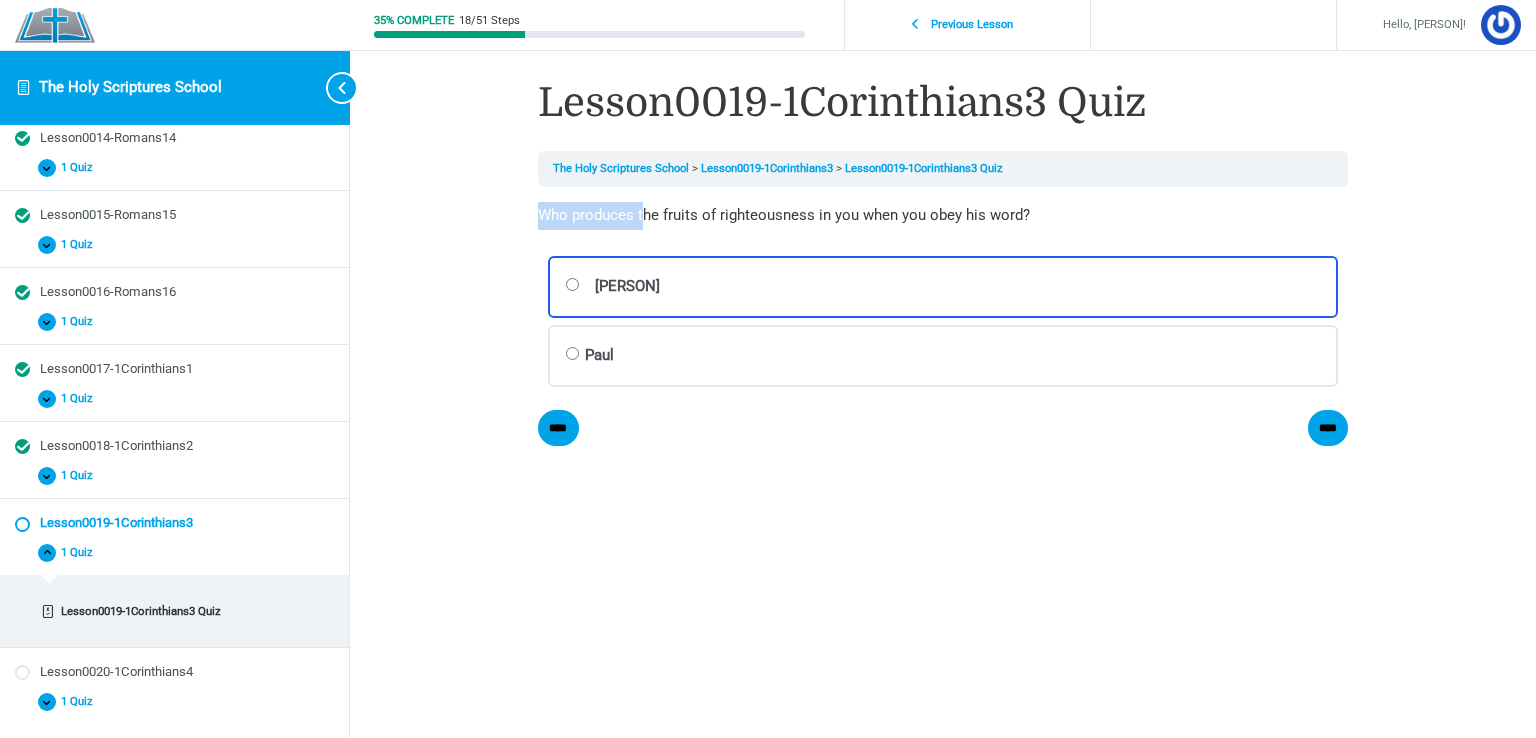 drag, startPoint x: 538, startPoint y: 220, endPoint x: 641, endPoint y: 220, distance: 103 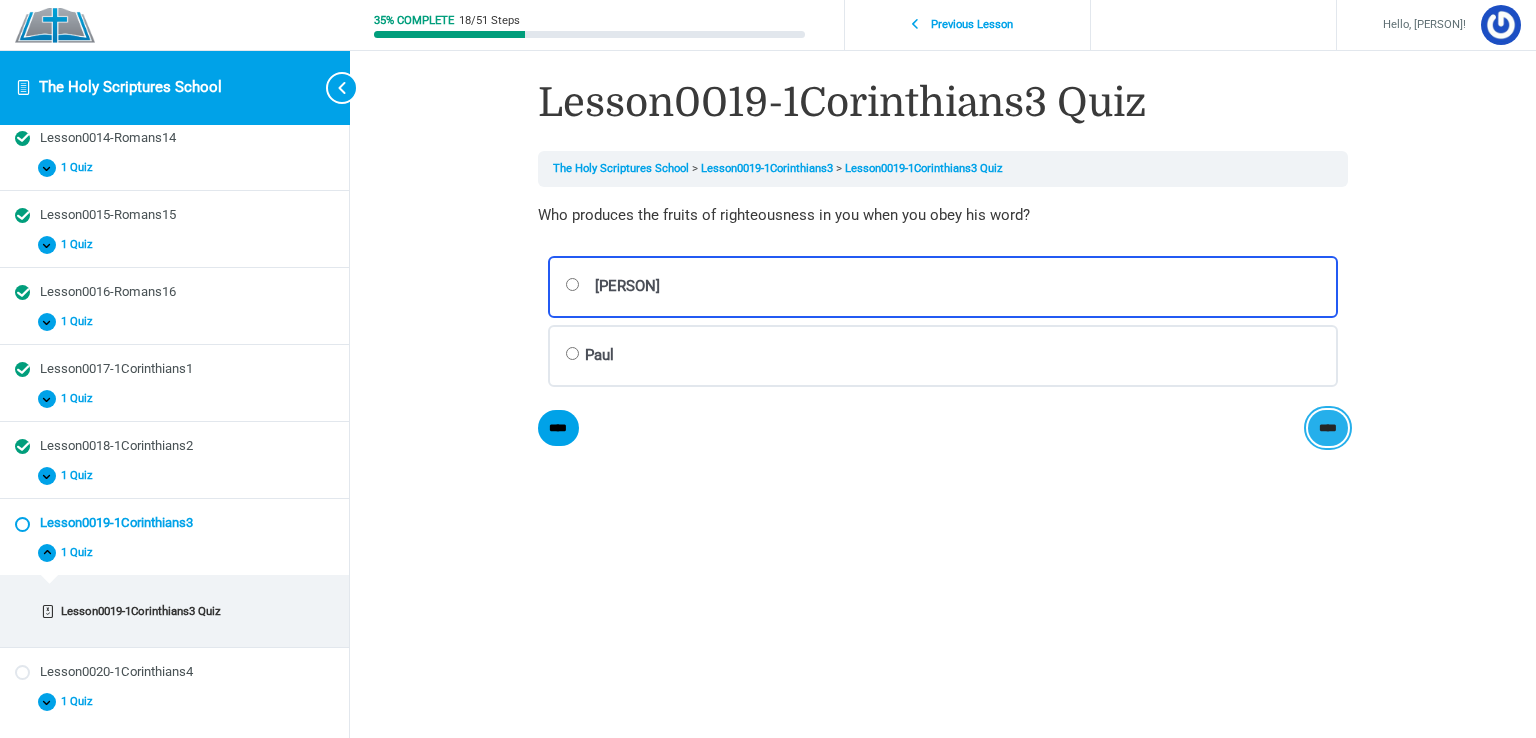 click on "****" at bounding box center [0, 0] 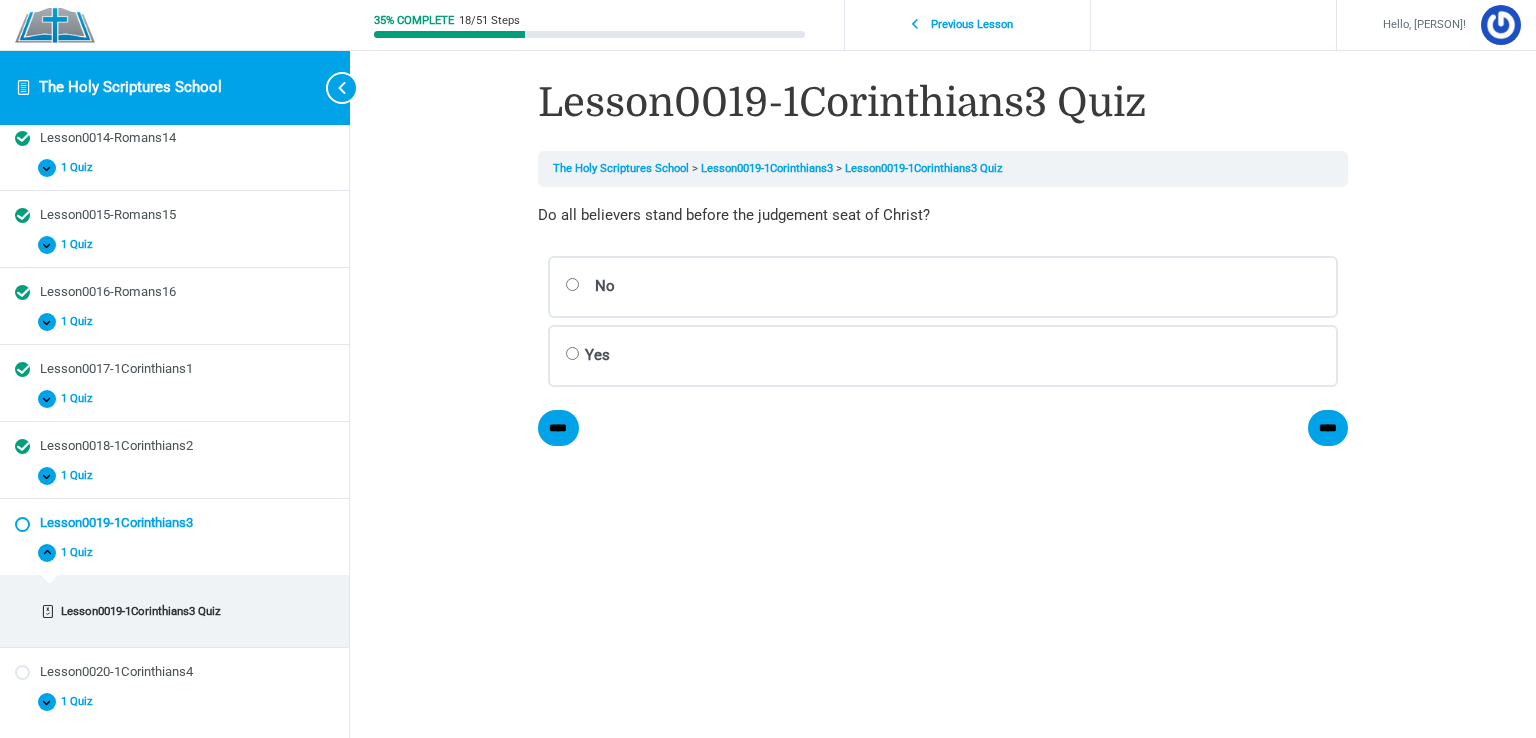 click on "Yes
Correct
Incorrect
Correct answer" at bounding box center [0, 0] 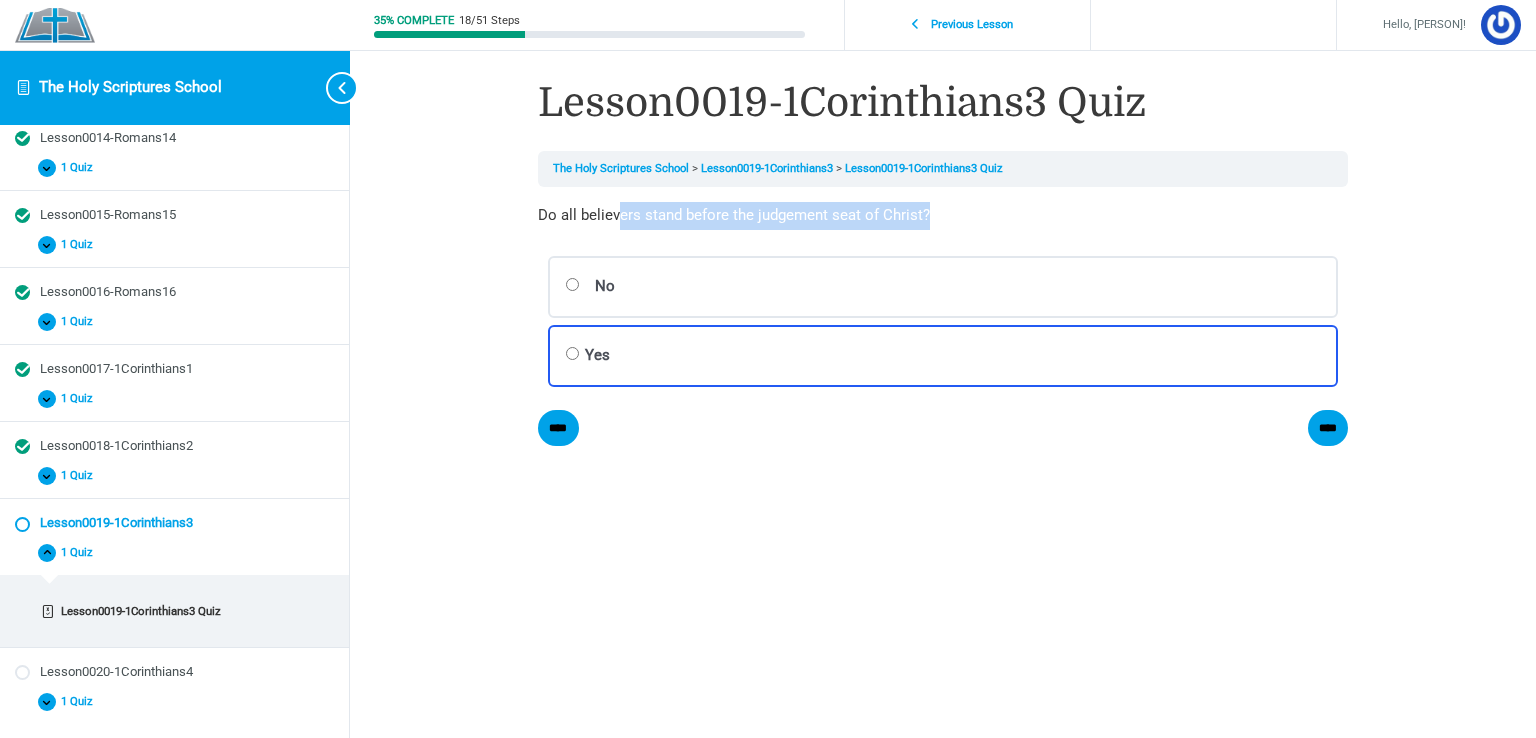 drag, startPoint x: 615, startPoint y: 225, endPoint x: 960, endPoint y: 254, distance: 346.2167 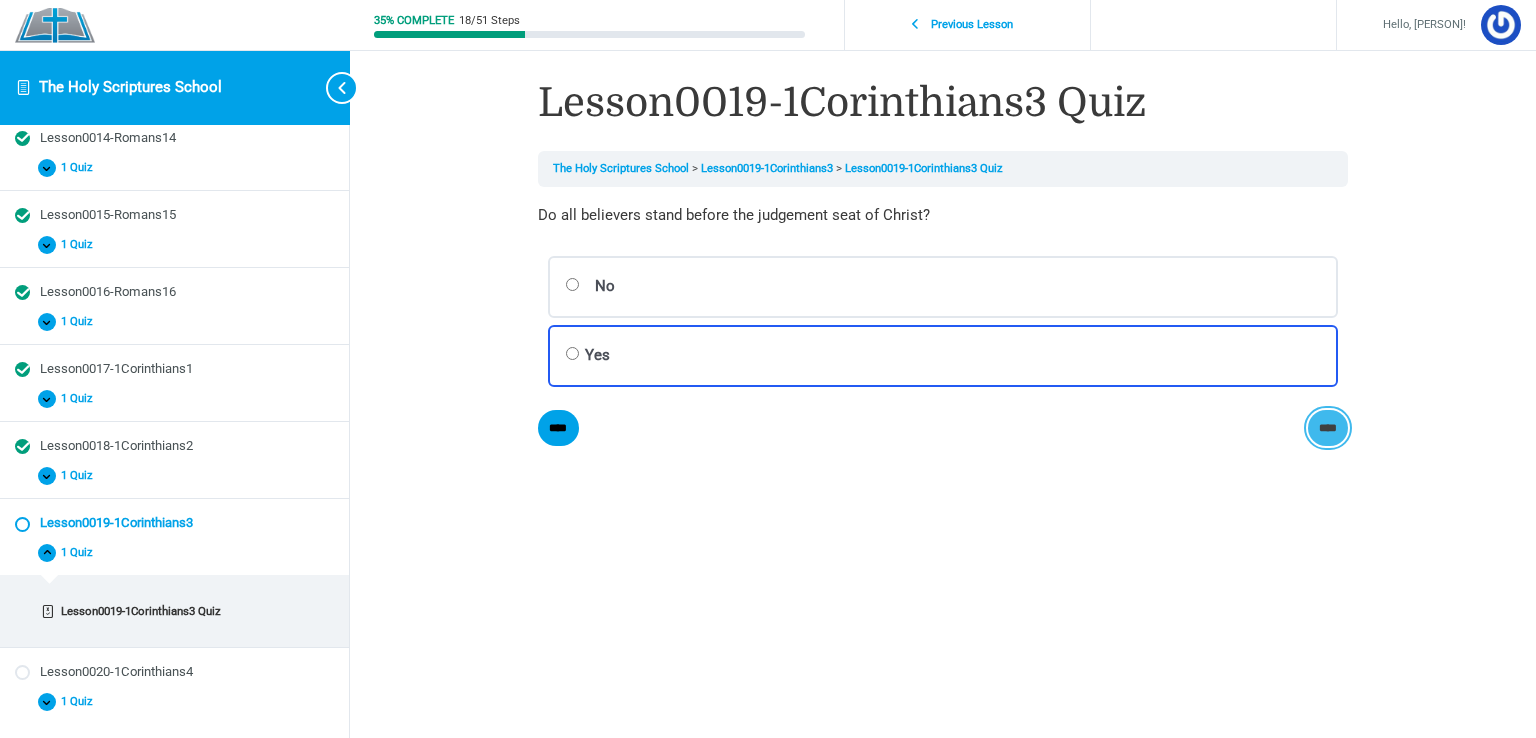 drag, startPoint x: 1336, startPoint y: 427, endPoint x: 1271, endPoint y: 472, distance: 79.05694 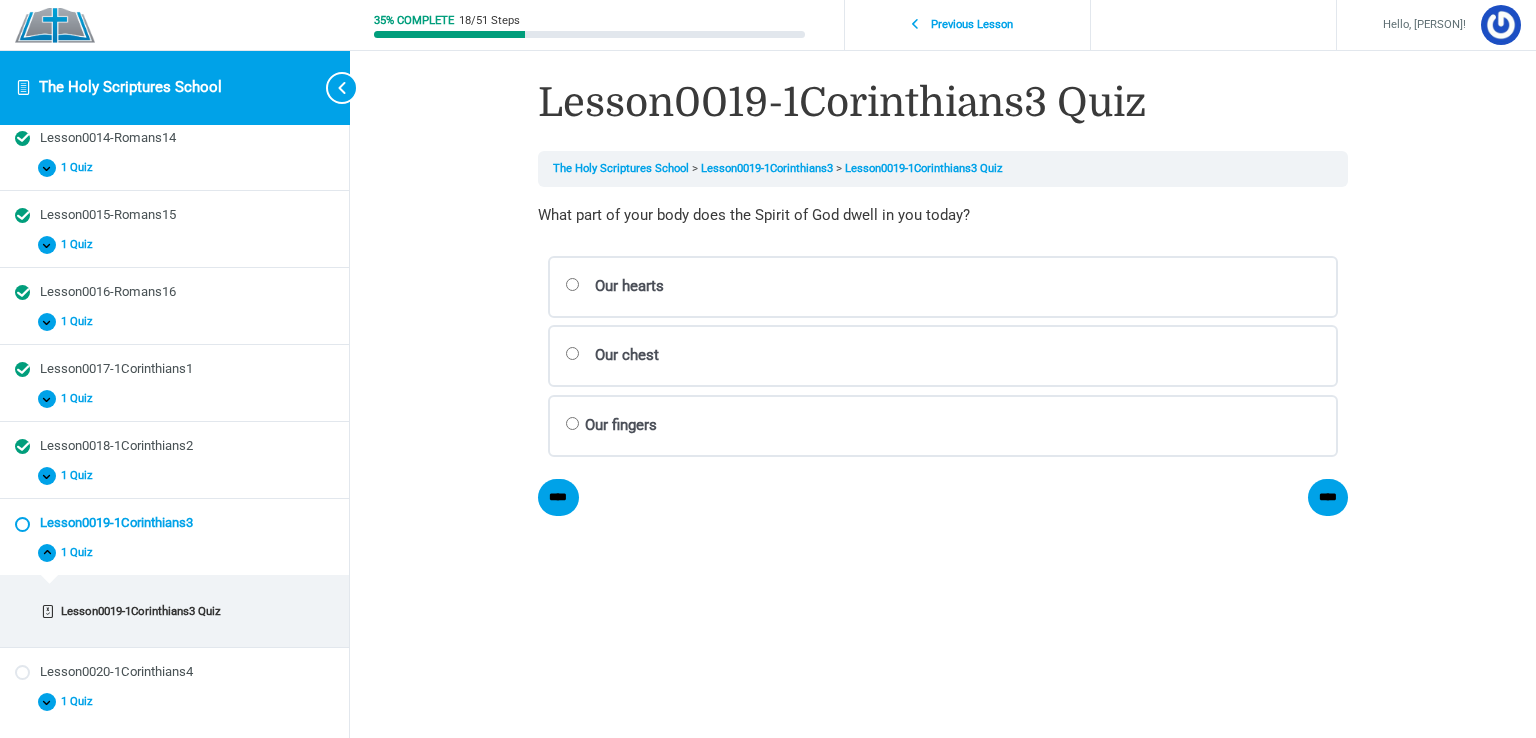 click on "Our hearts
Correct
Incorrect
Correct answer
2.
Yes
Correct
Incorrect
Correct answer" at bounding box center [0, 0] 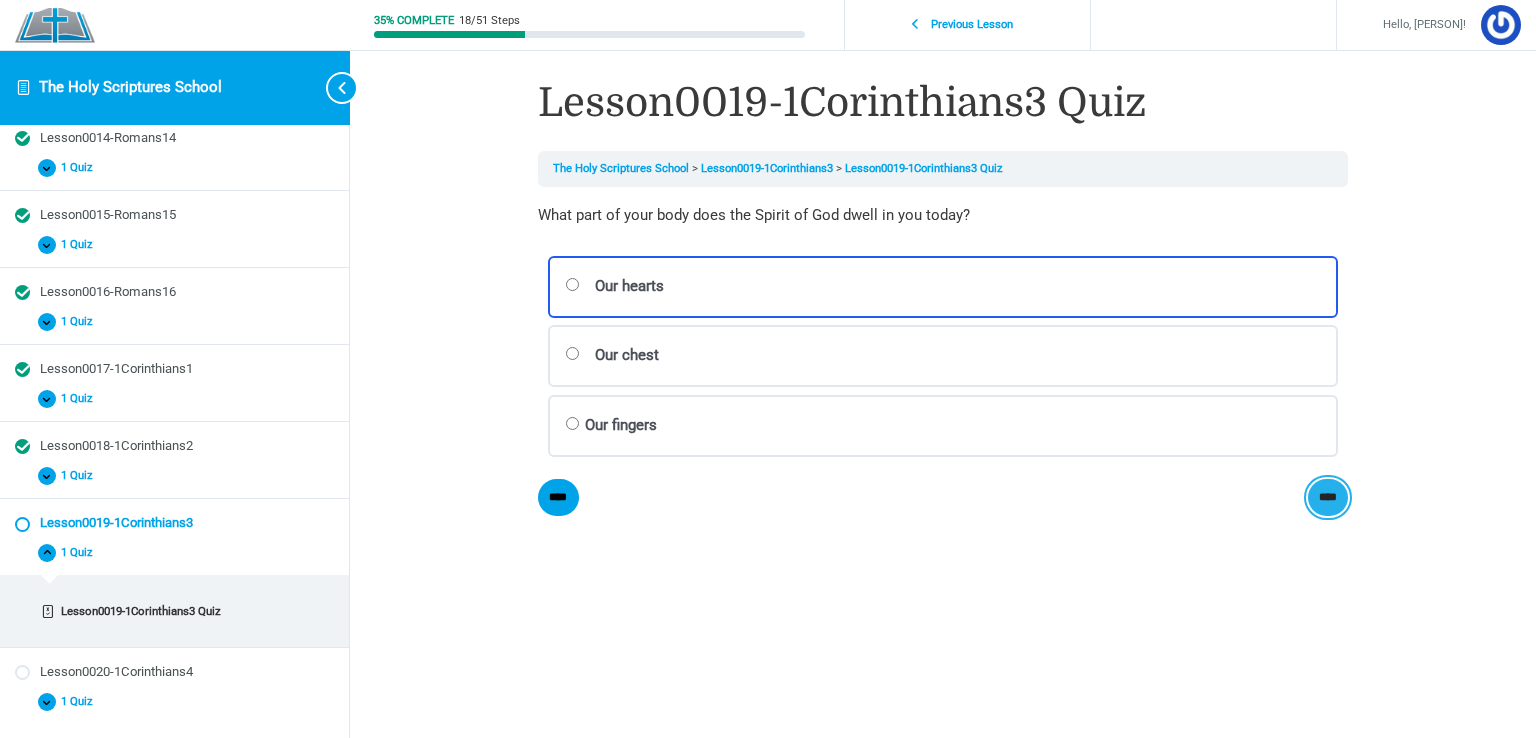 click on "****" at bounding box center [0, 0] 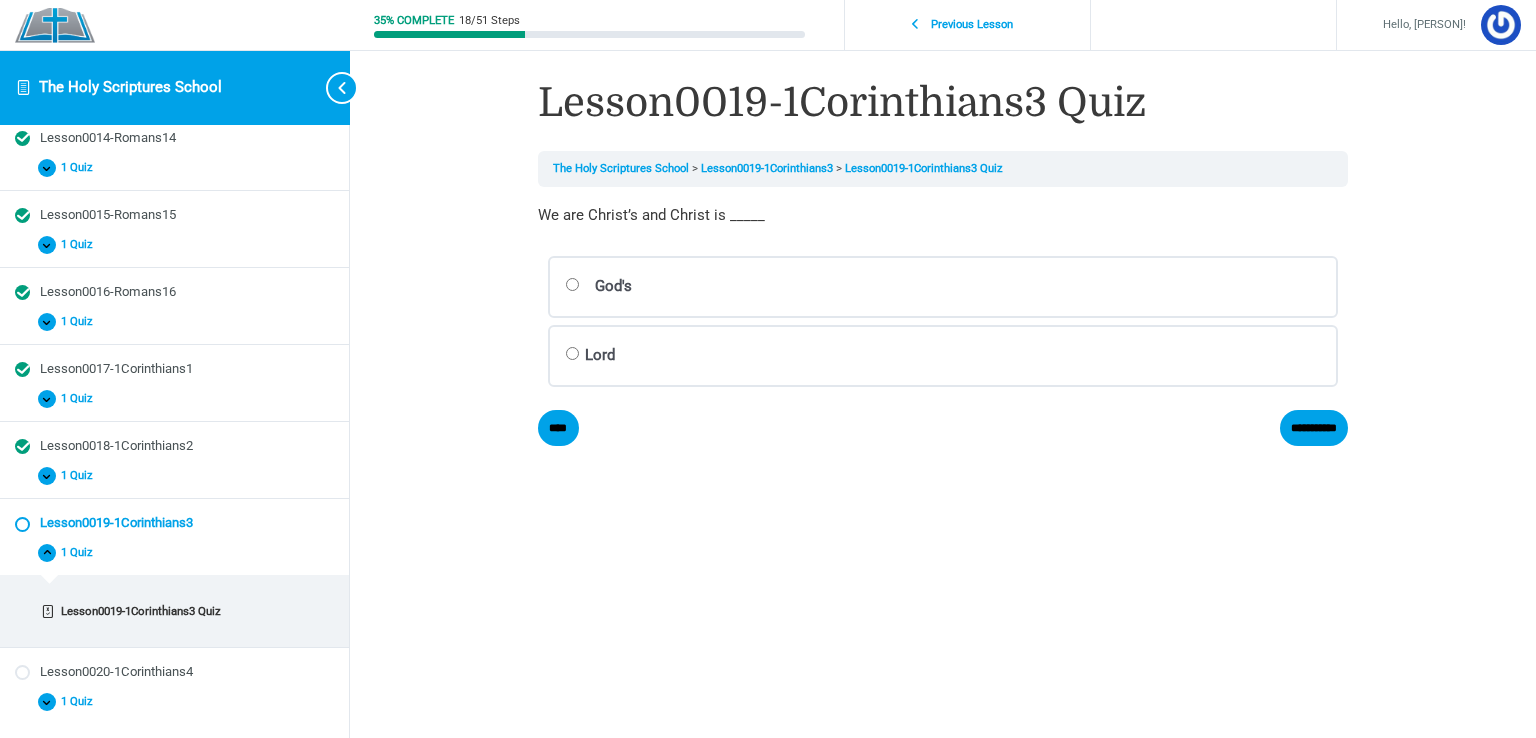 click on "God's
Correct
Incorrect
Correct answer" at bounding box center (0, 0) 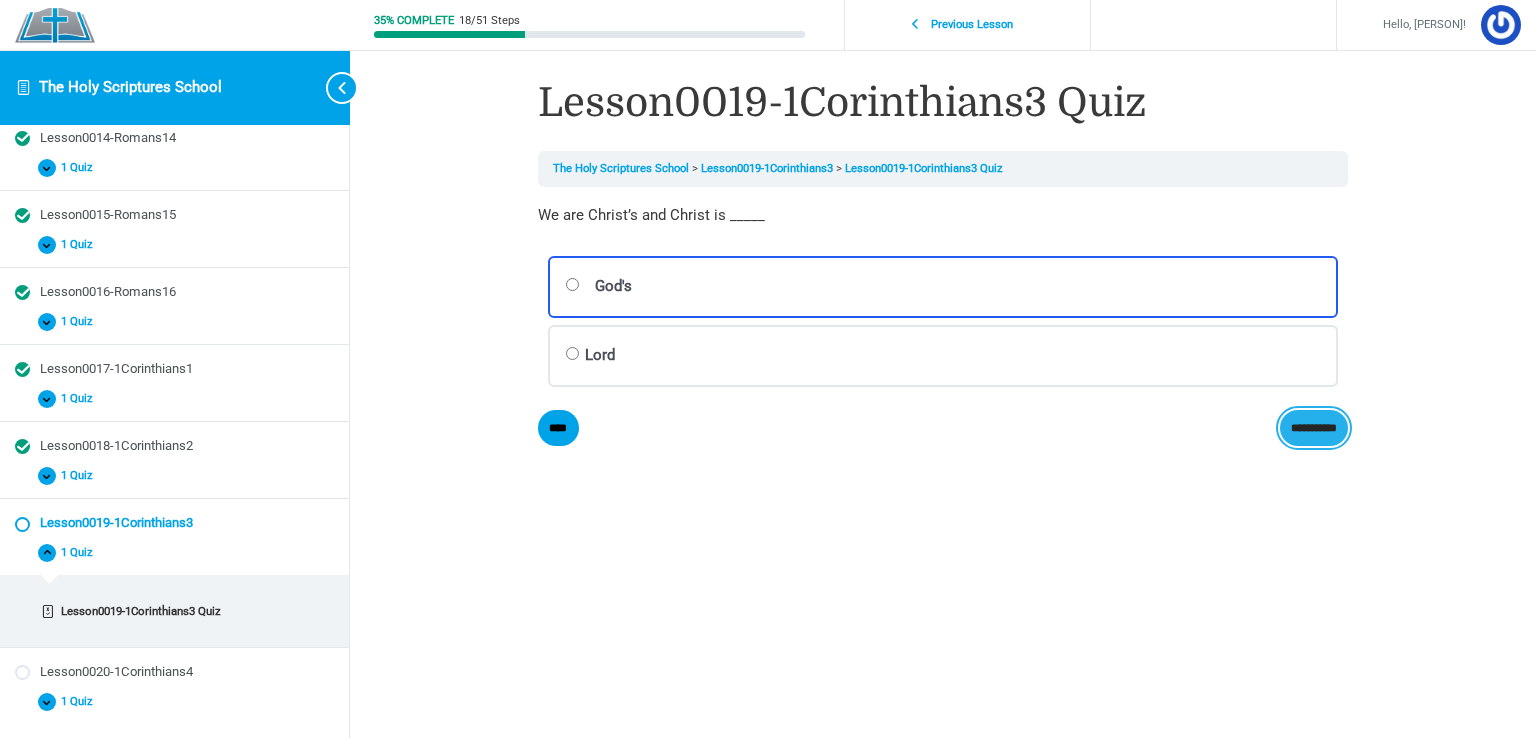 click on "**********" at bounding box center (0, 0) 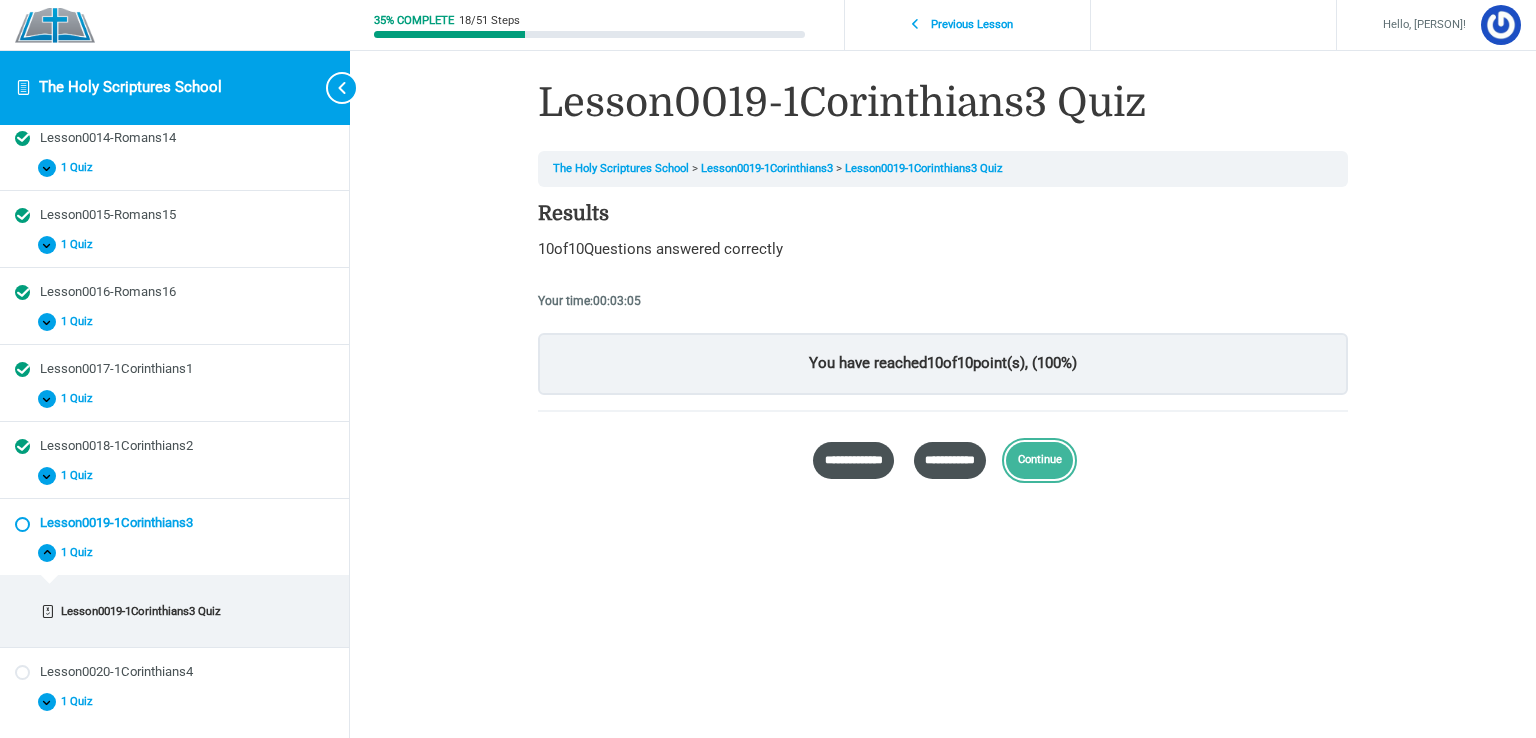 click on "Continue" at bounding box center [1039, 460] 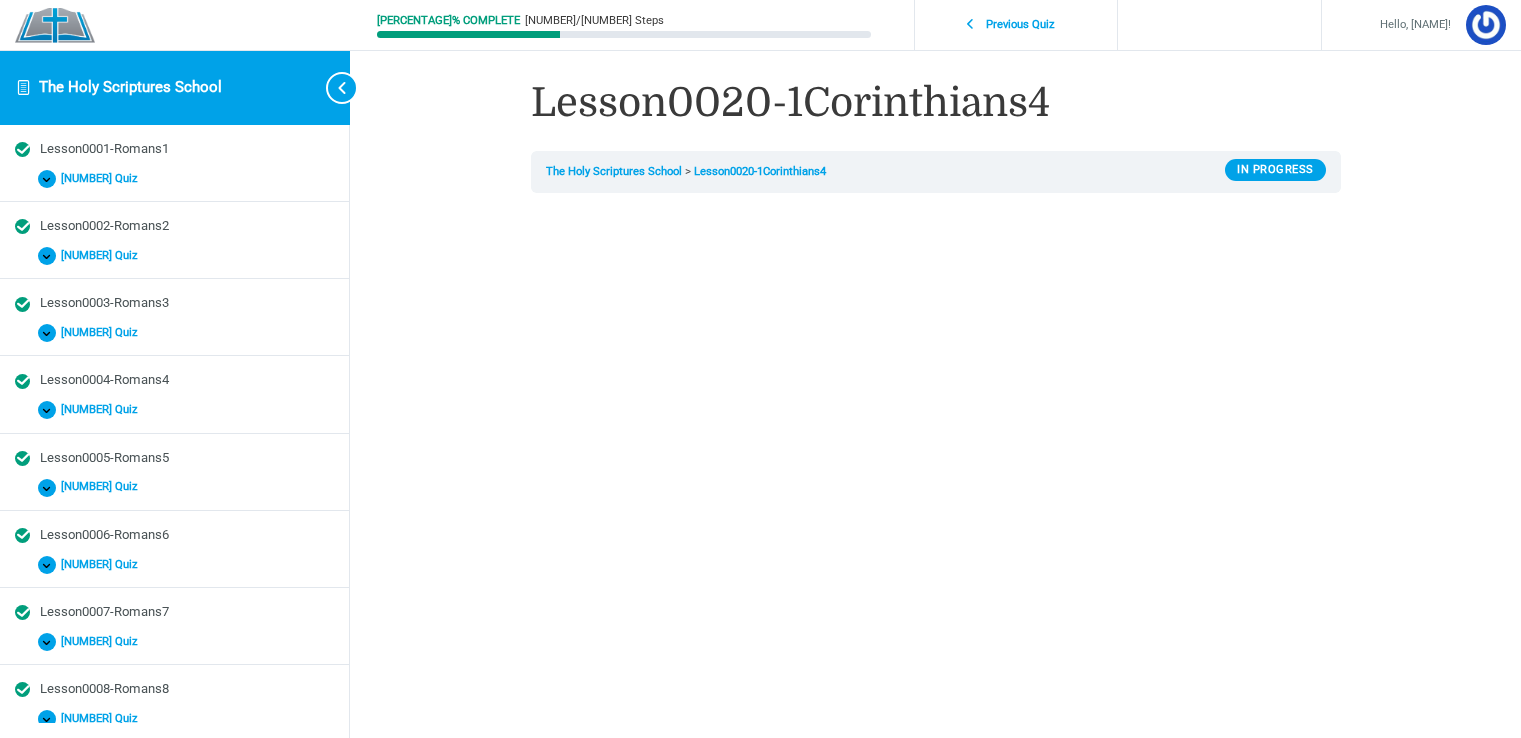 scroll, scrollTop: 0, scrollLeft: 0, axis: both 